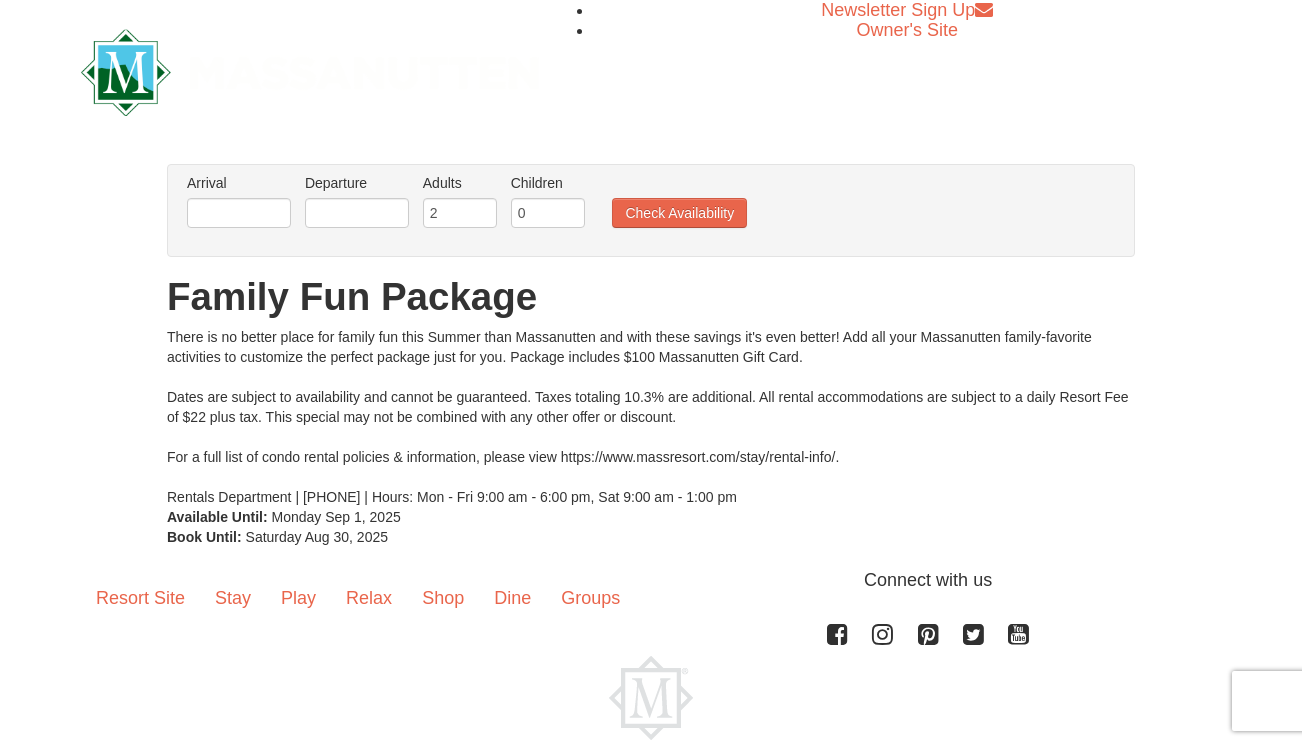 scroll, scrollTop: 0, scrollLeft: 0, axis: both 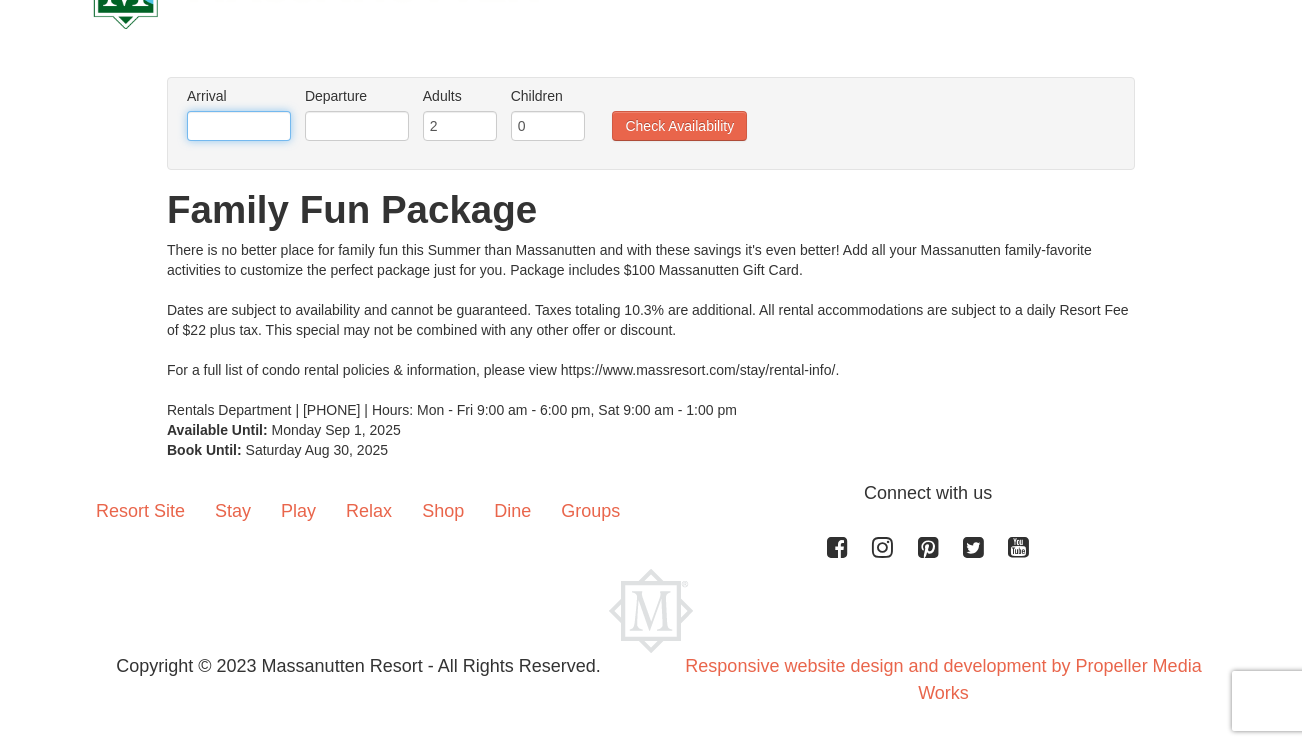 click at bounding box center (239, 126) 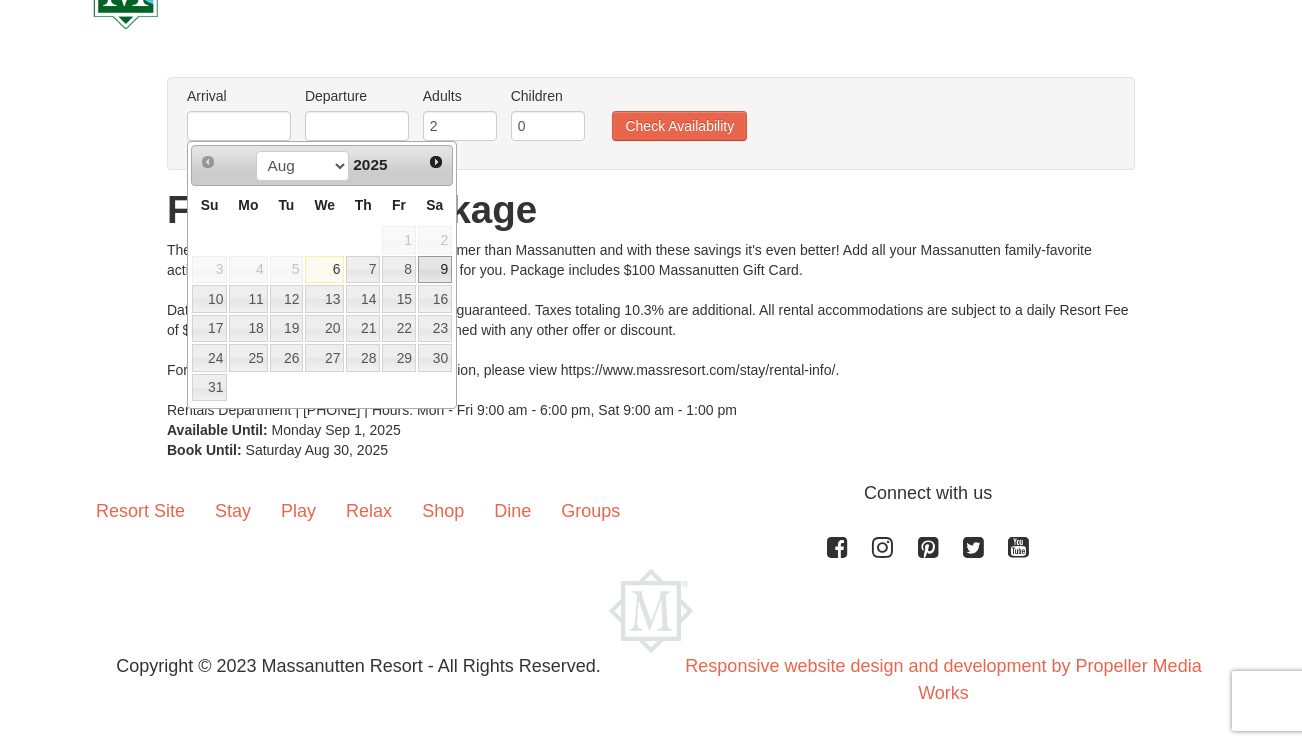 click on "9" at bounding box center (435, 270) 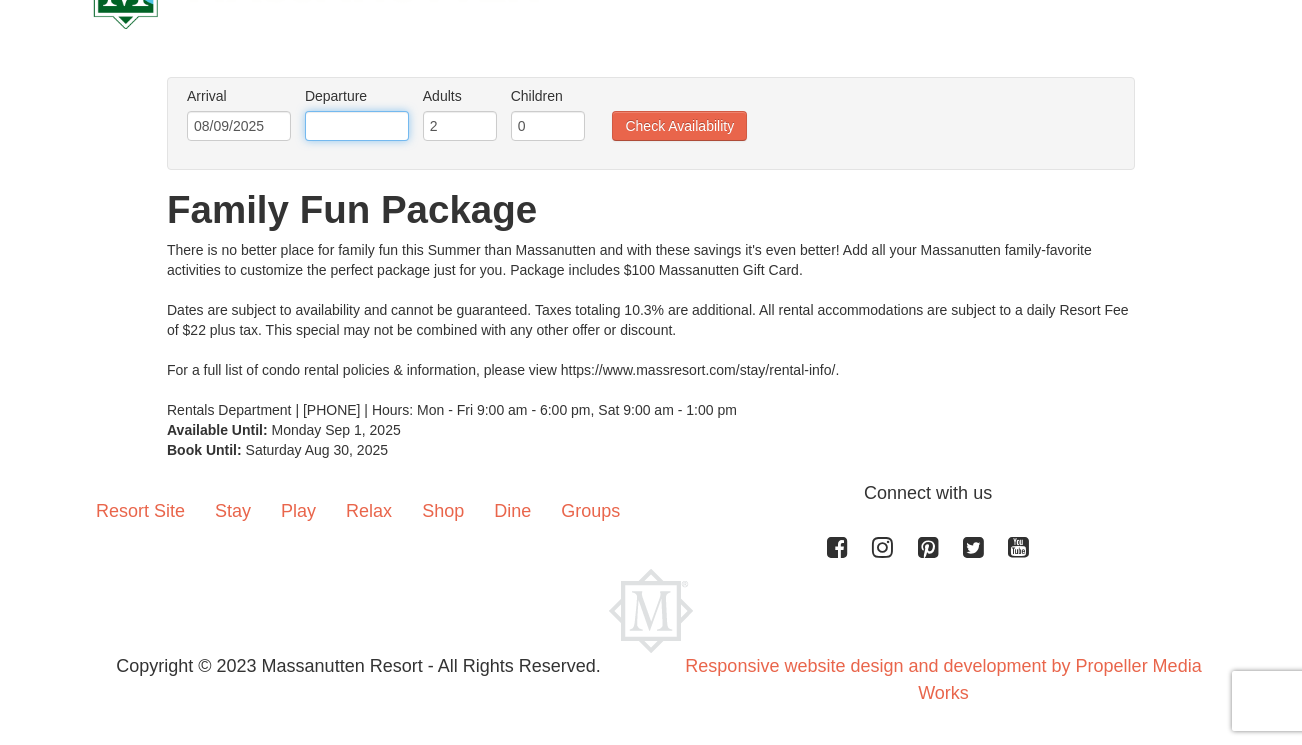 click at bounding box center (357, 126) 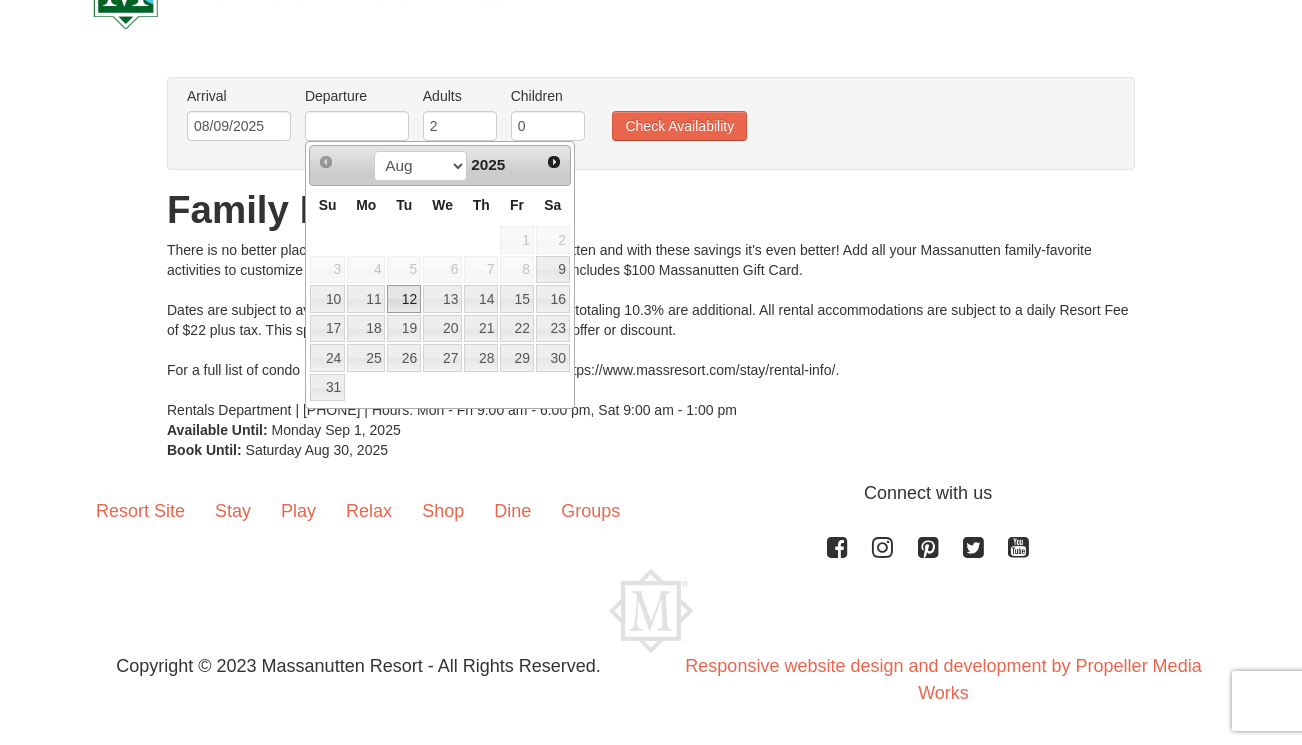 click on "12" at bounding box center (404, 299) 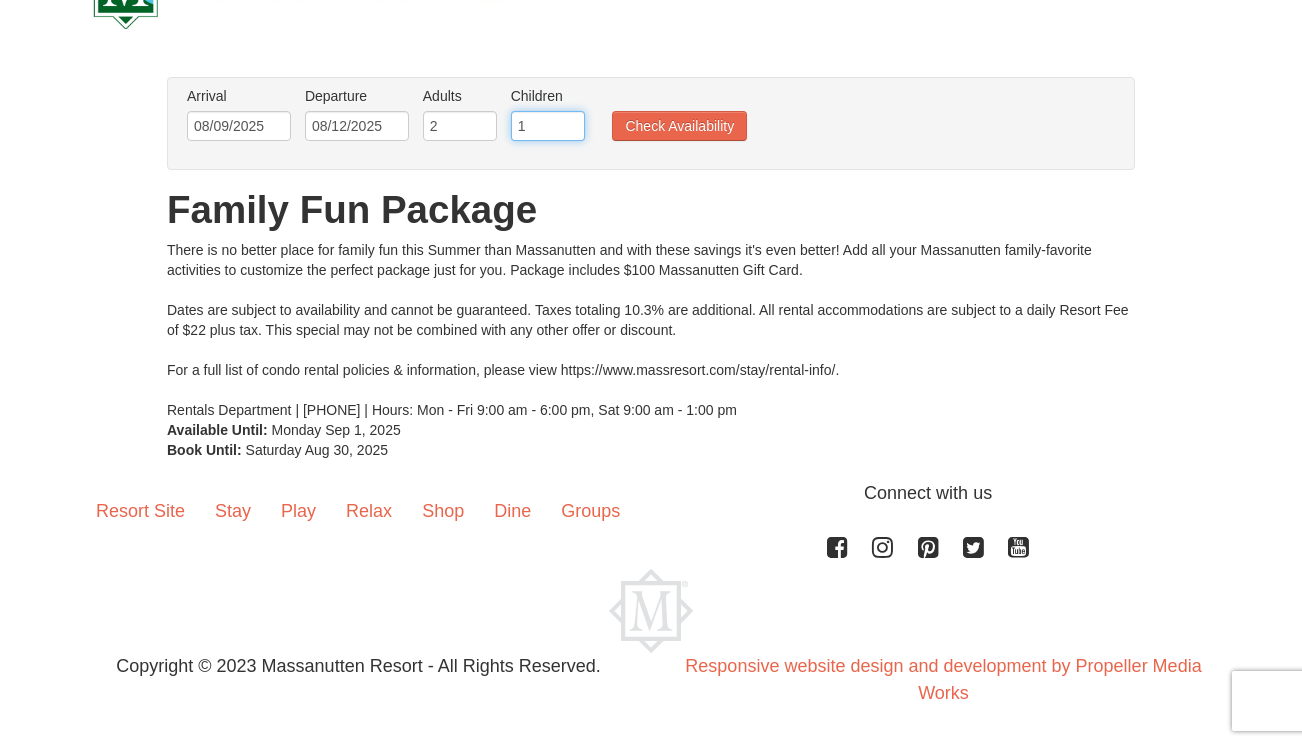 click on "1" at bounding box center (548, 126) 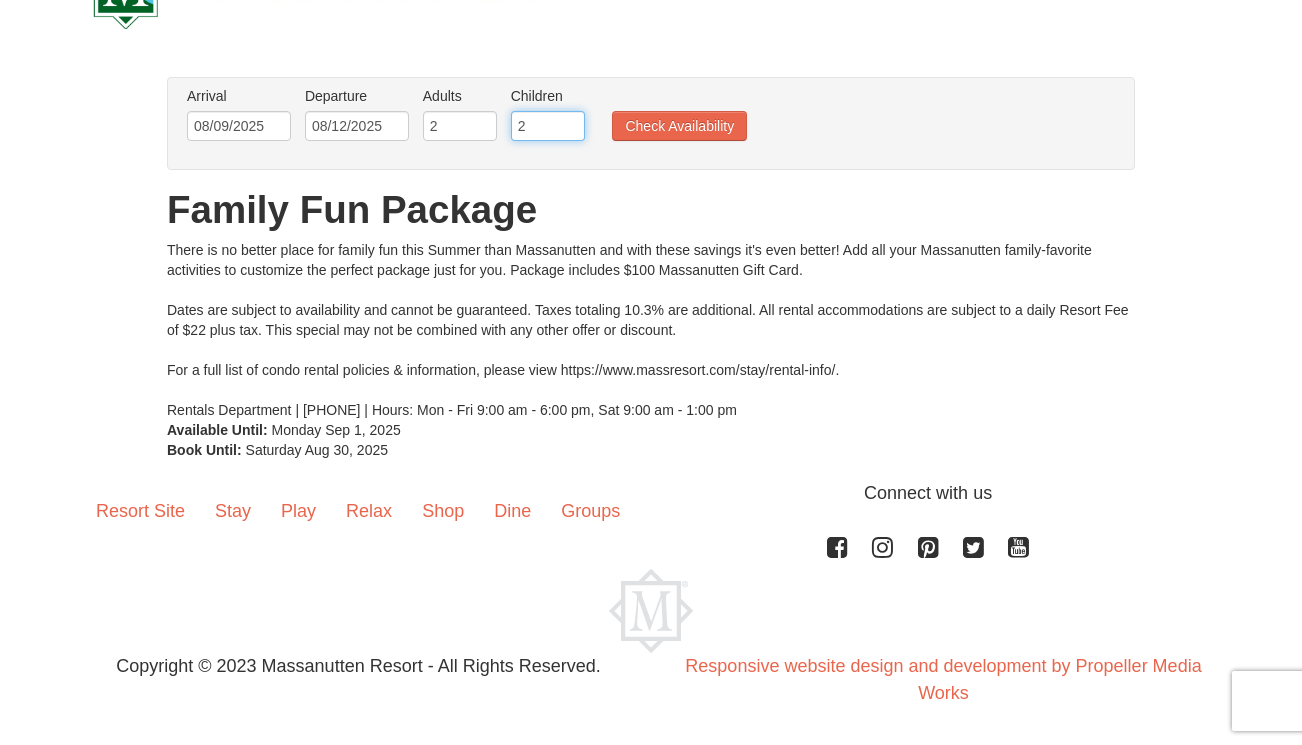 click on "2" at bounding box center [548, 126] 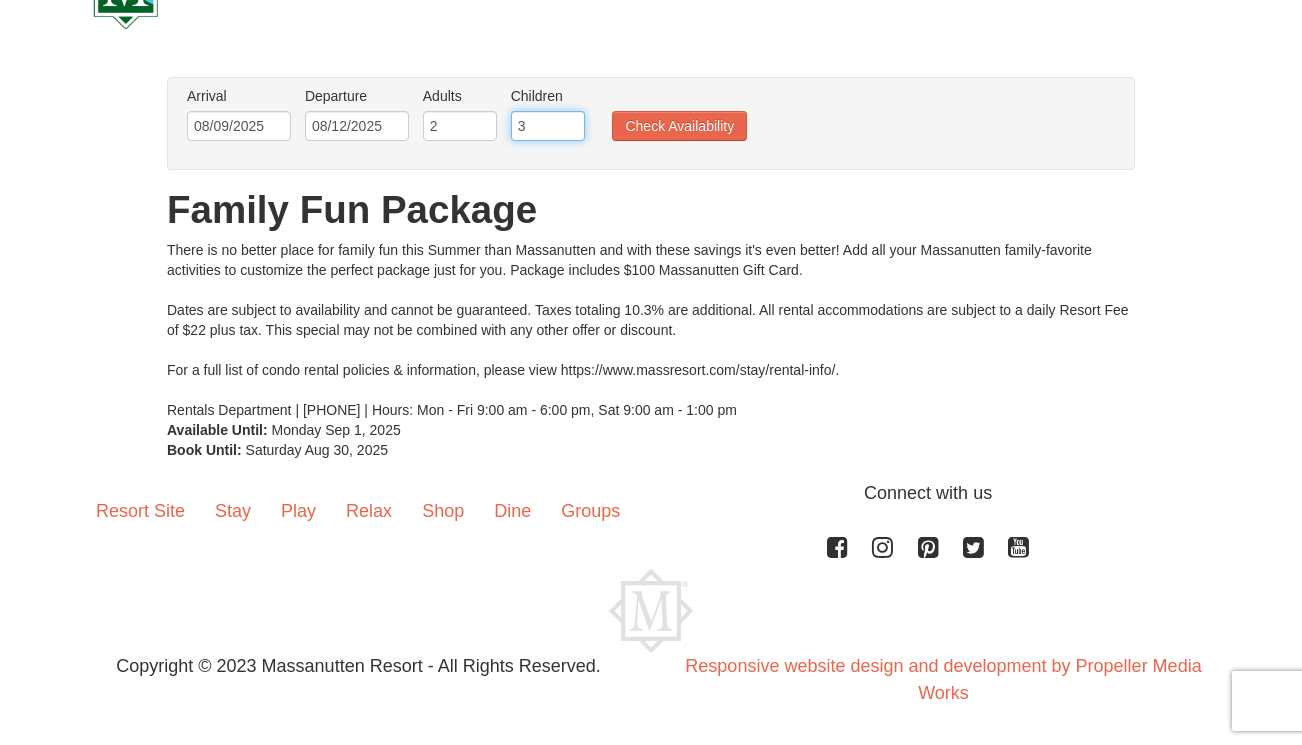 type on "3" 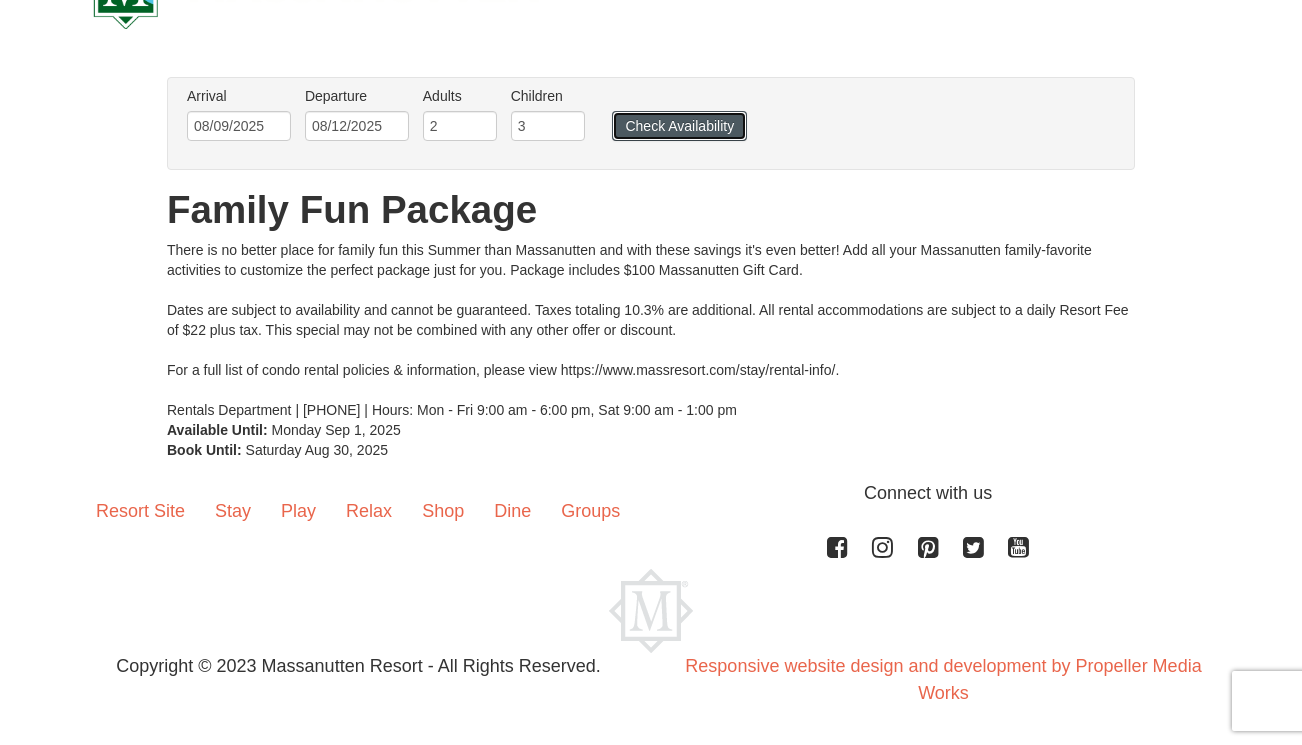 click on "Check Availability" at bounding box center (679, 126) 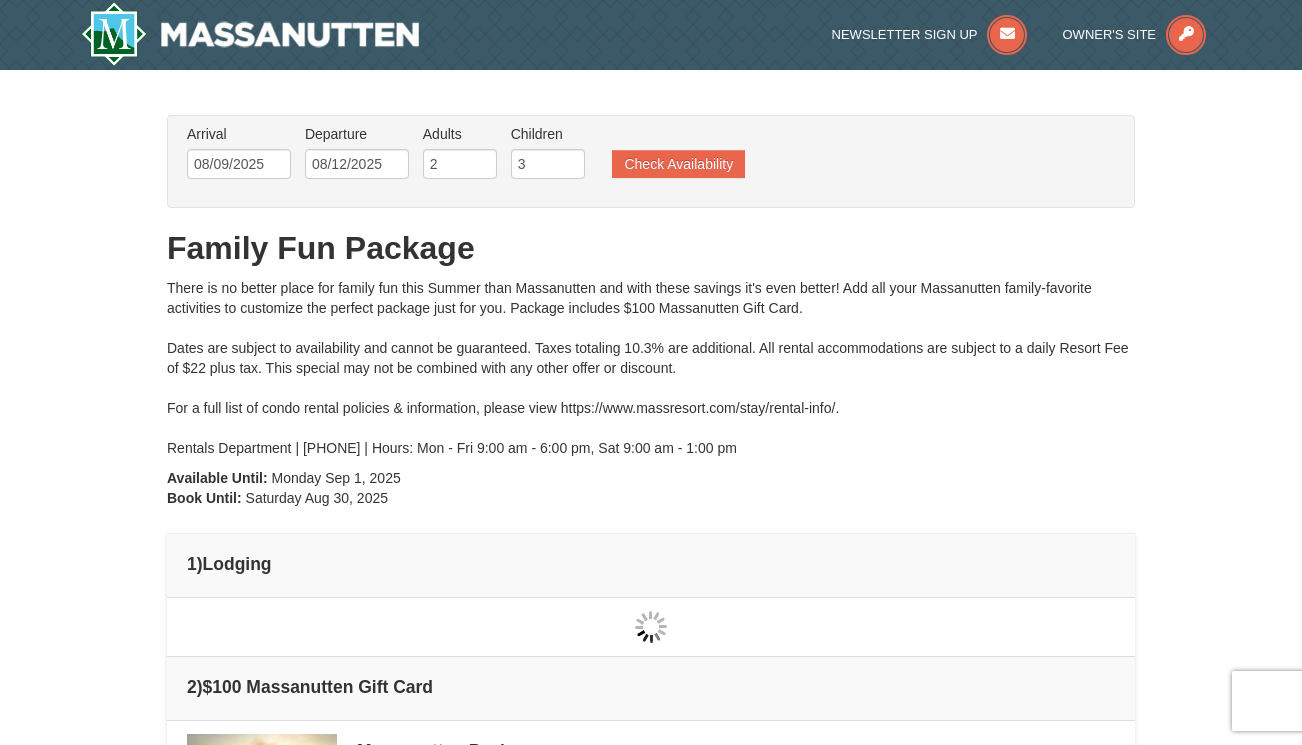 scroll, scrollTop: 101, scrollLeft: 0, axis: vertical 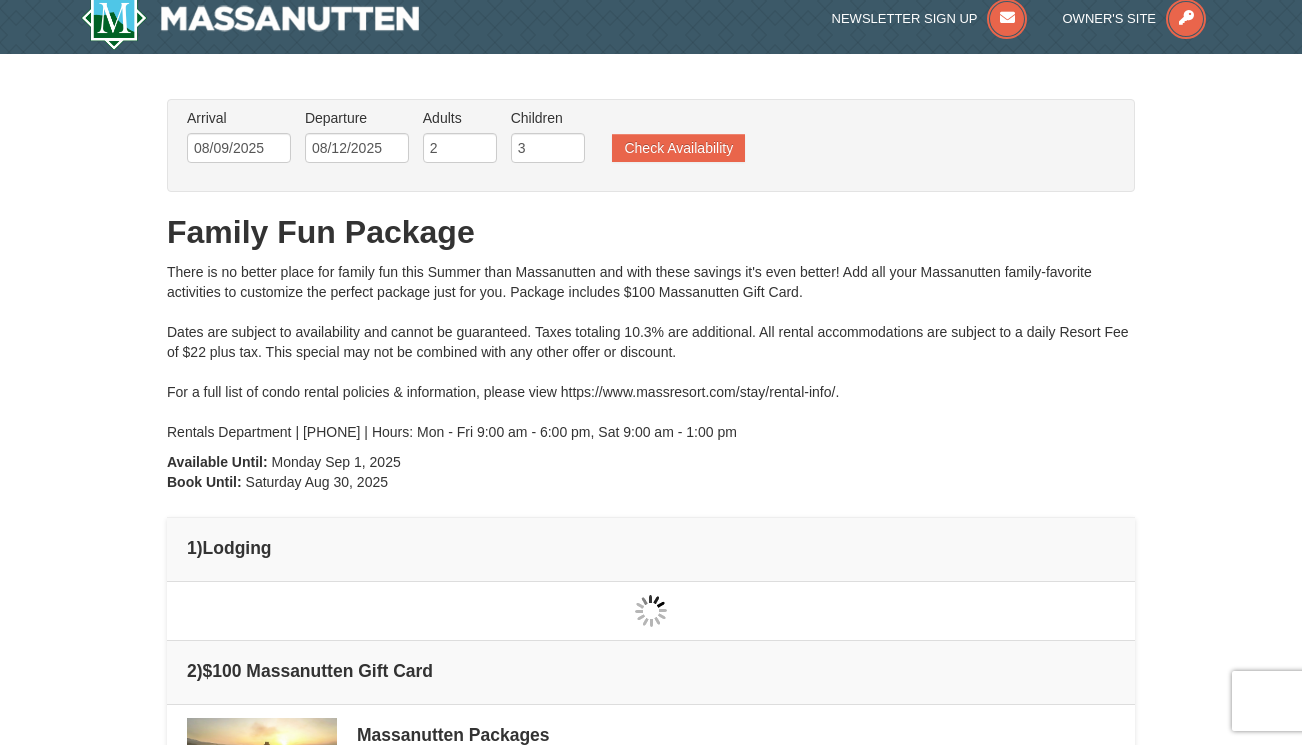 type on "08/09/2025" 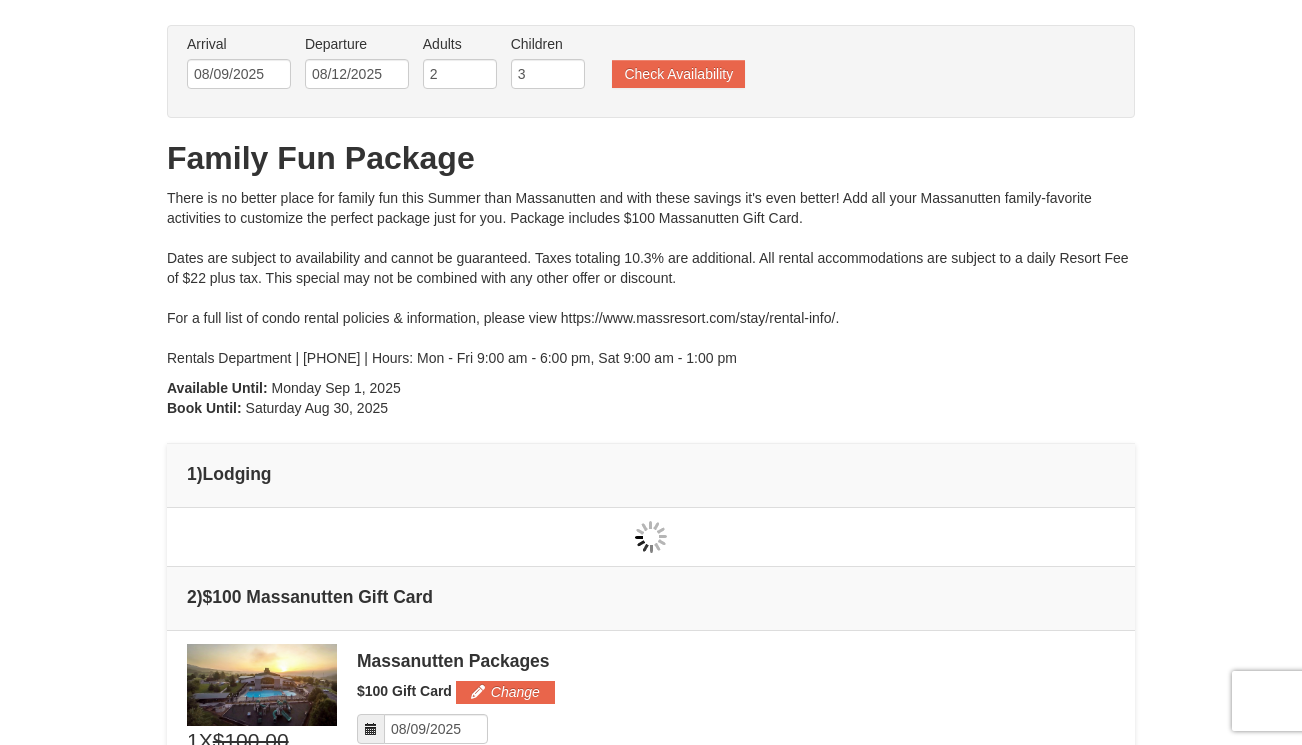 scroll, scrollTop: 0, scrollLeft: 0, axis: both 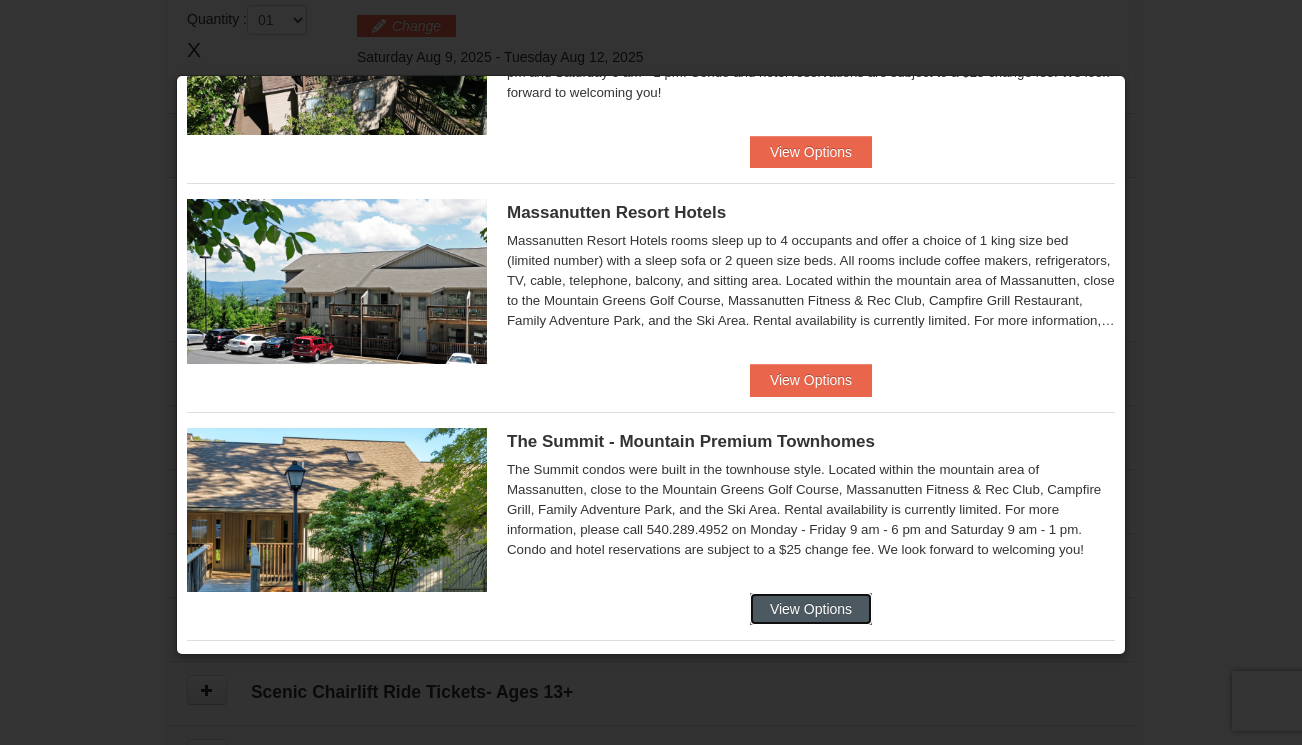 click on "View Options" at bounding box center [811, 609] 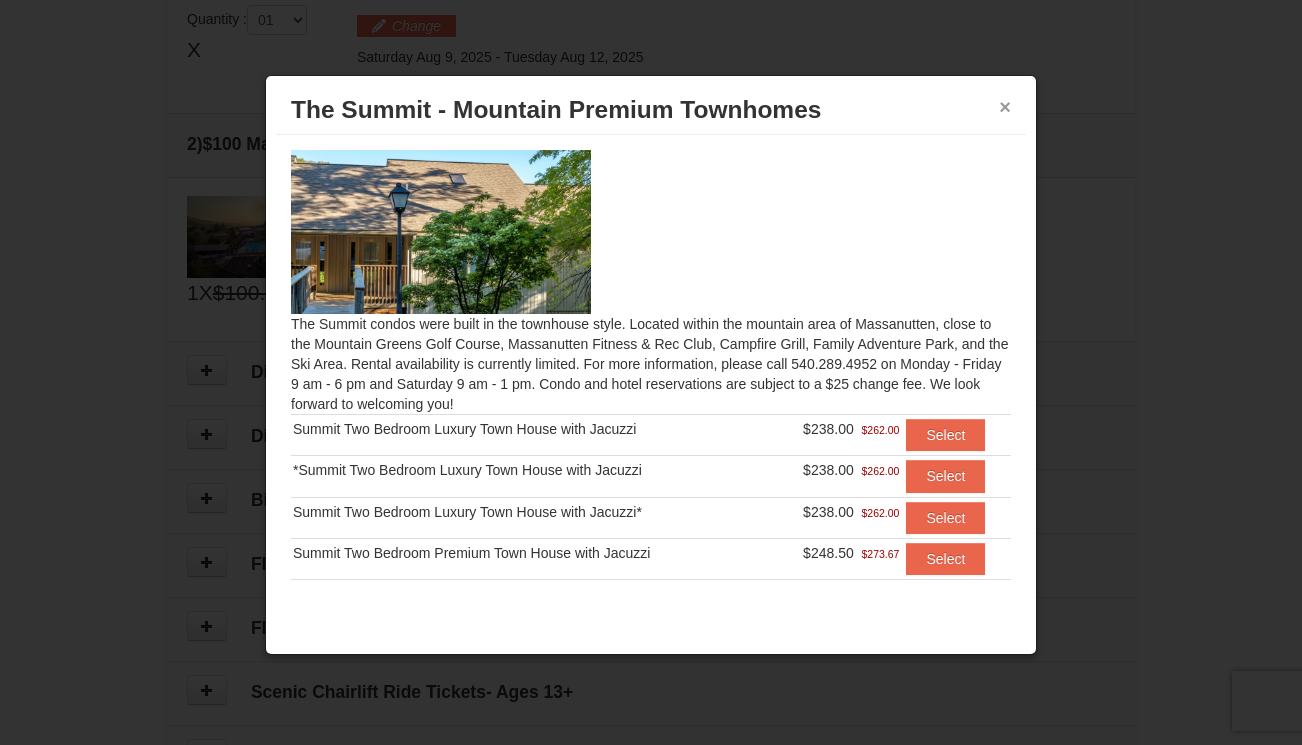 click on "×" at bounding box center [1005, 107] 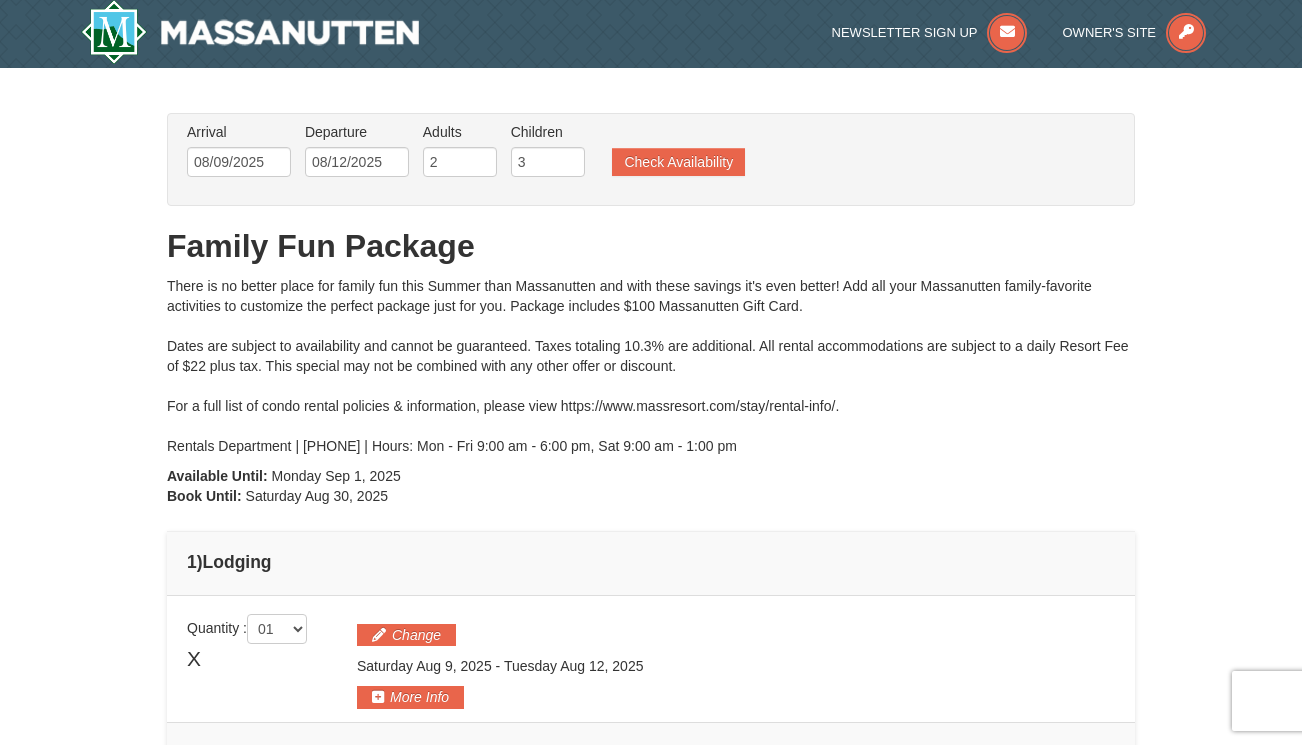 scroll, scrollTop: 0, scrollLeft: 0, axis: both 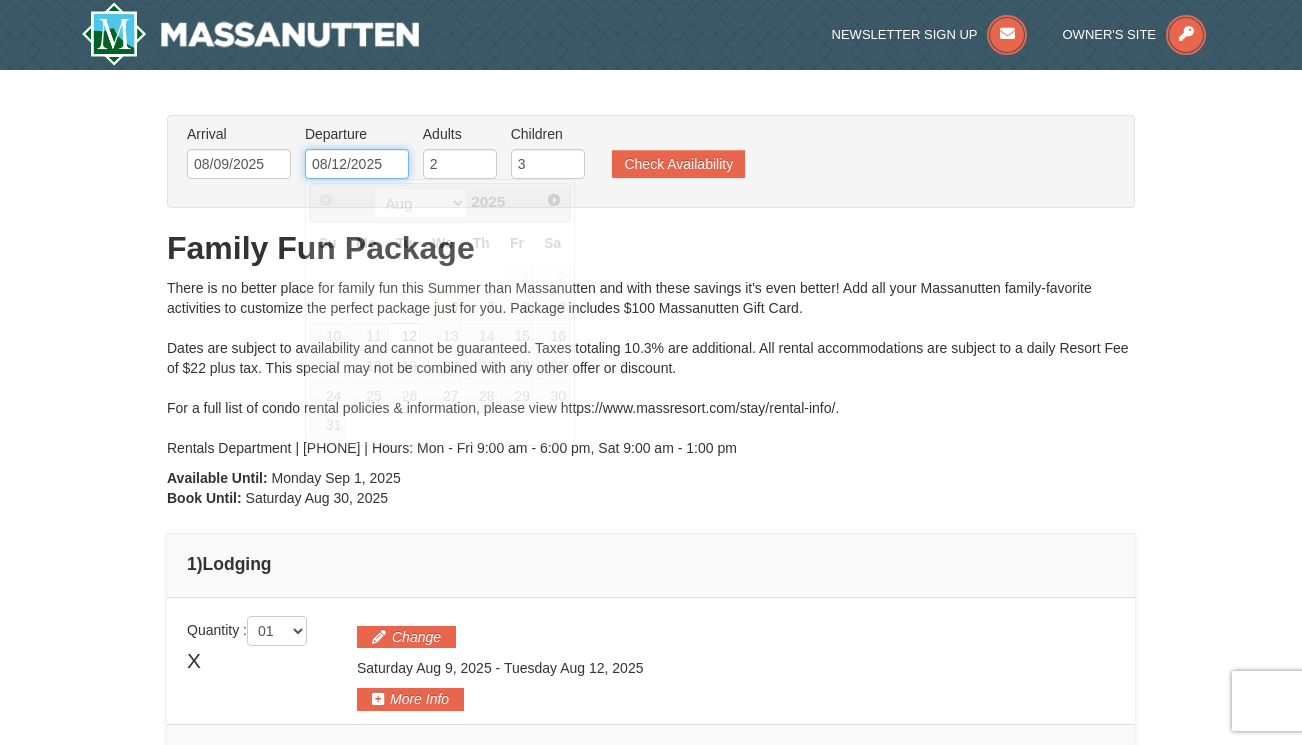 click on "08/12/2025" at bounding box center (357, 164) 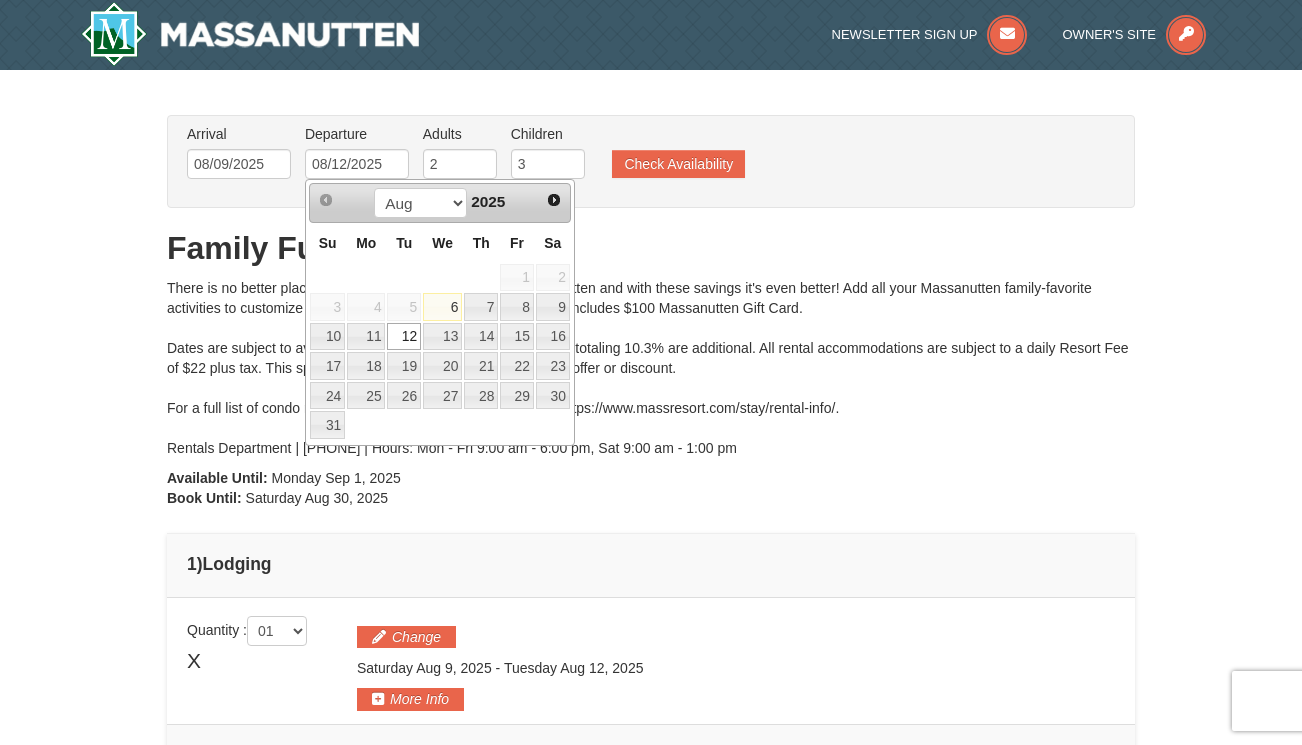 click on "From:
To:
Adults:
2
Children:
3
Change
Arrival Please format dates MM/DD/YYYY Please format dates MM/DD/YYYY
08/09/2025
Departure Please format dates MM/DD/YYYY Please format dates MM/DD/YYYY
08/12/2025
Adults Please format dates MM/DD/YYYY
2
Children 3" at bounding box center [651, 847] 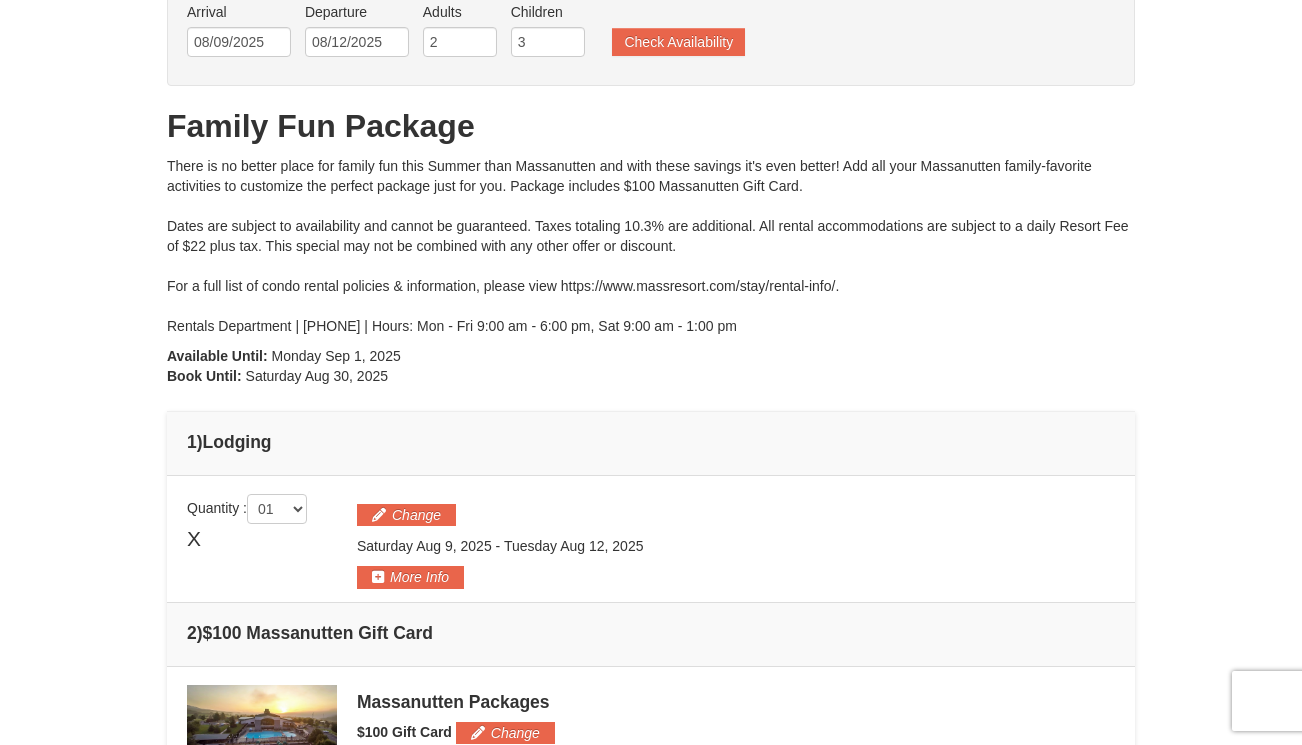 scroll, scrollTop: 0, scrollLeft: 0, axis: both 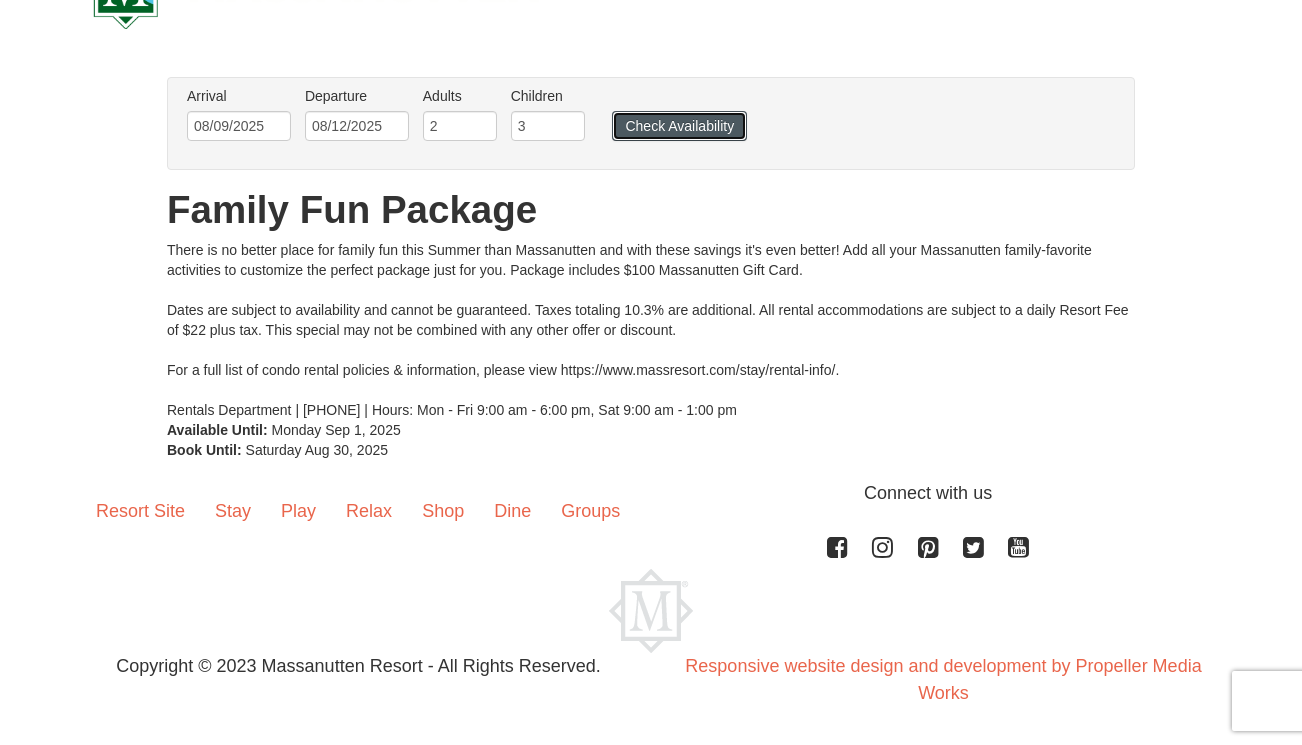 click on "Check Availability" at bounding box center (679, 126) 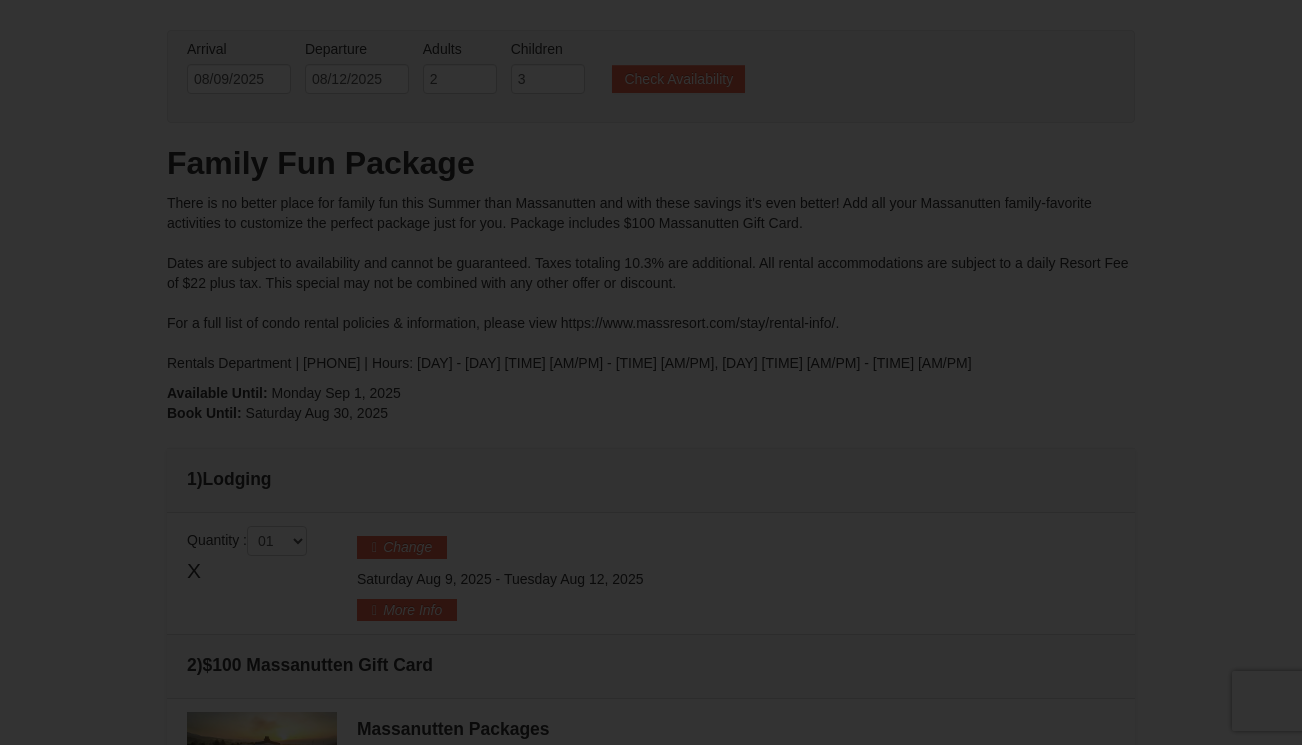 scroll, scrollTop: 0, scrollLeft: 0, axis: both 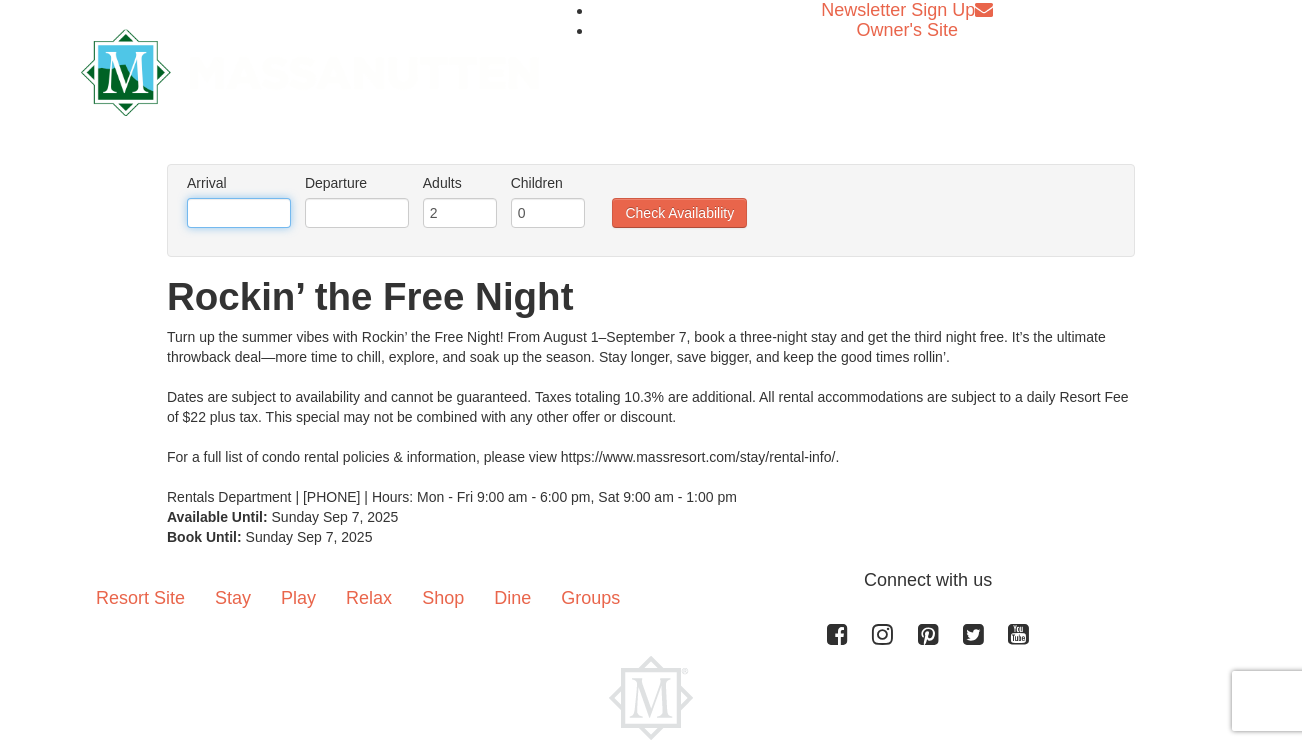 click at bounding box center [239, 213] 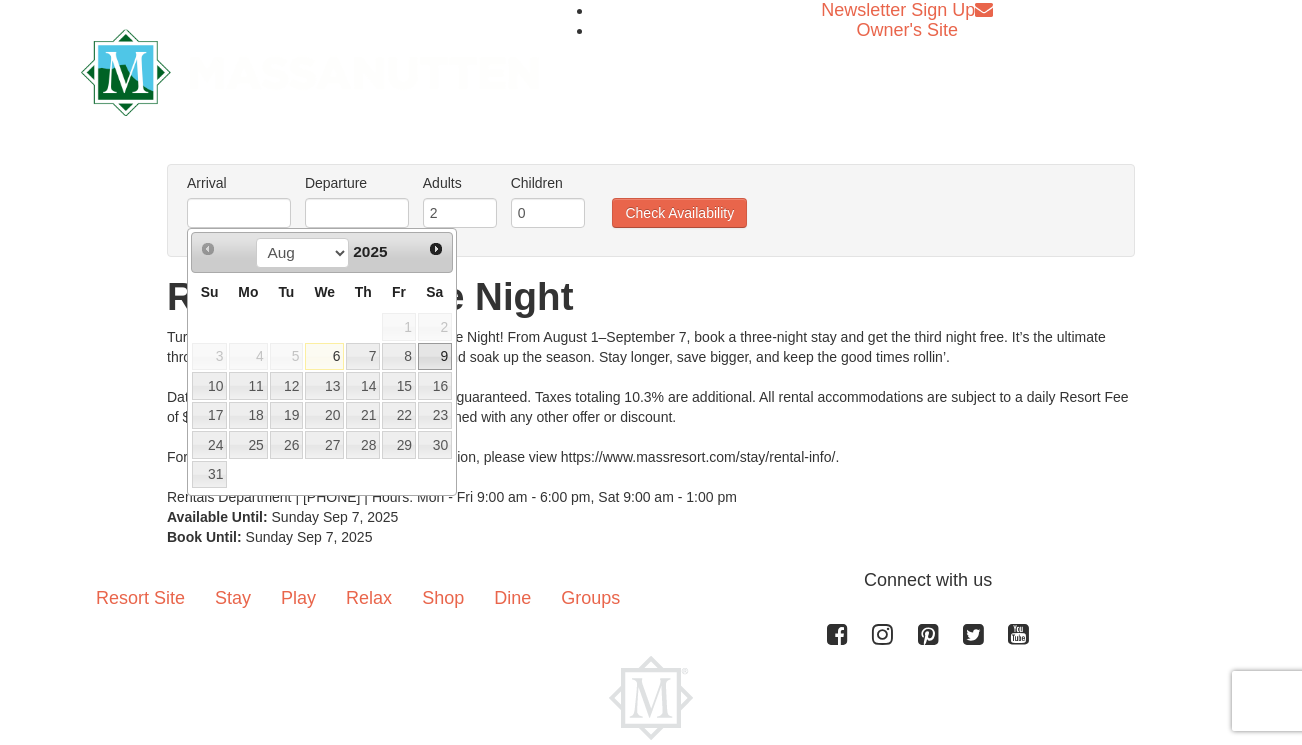 click on "9" at bounding box center [435, 357] 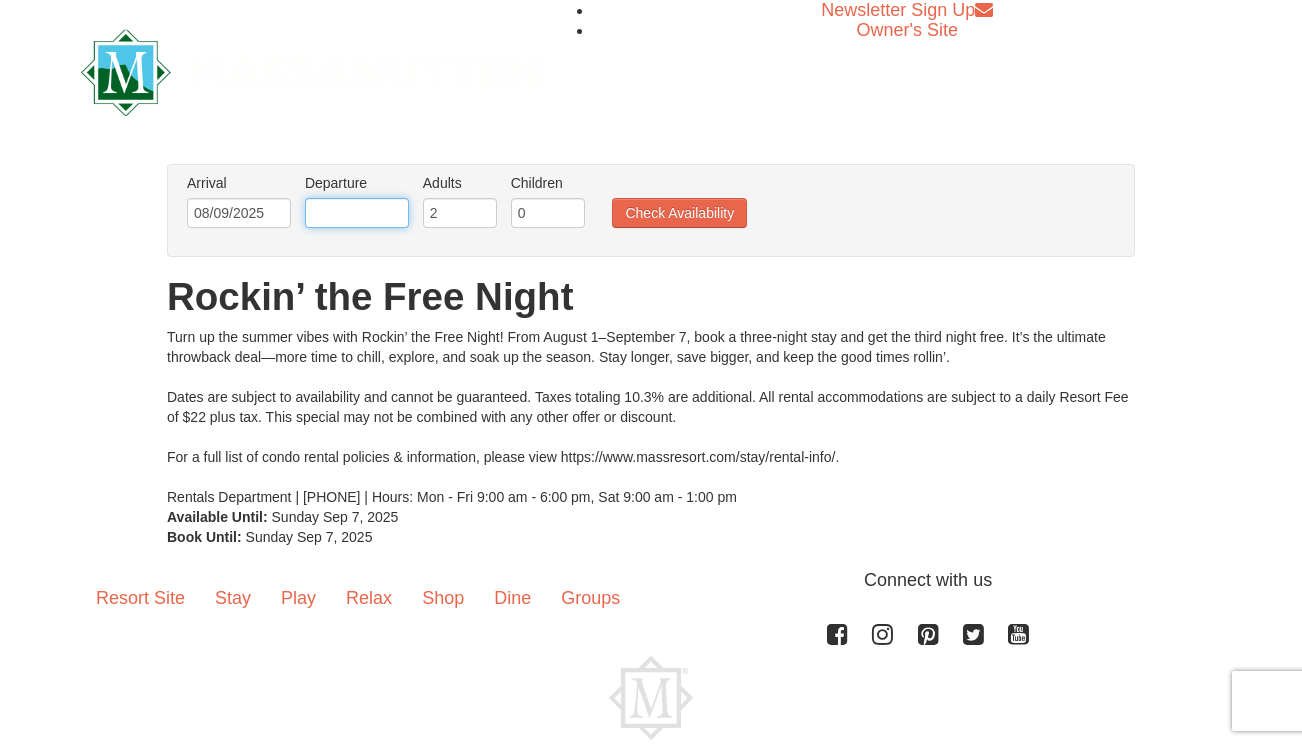 click at bounding box center [357, 213] 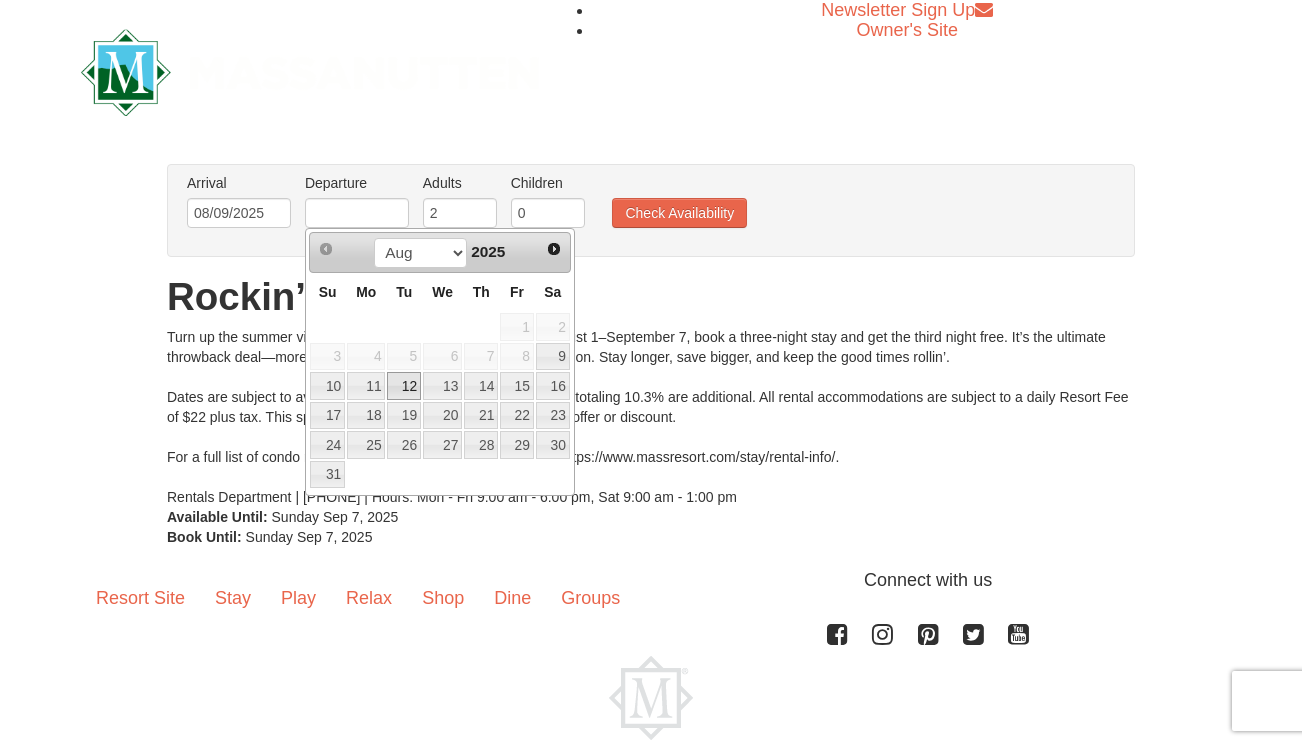 click on "12" at bounding box center (404, 386) 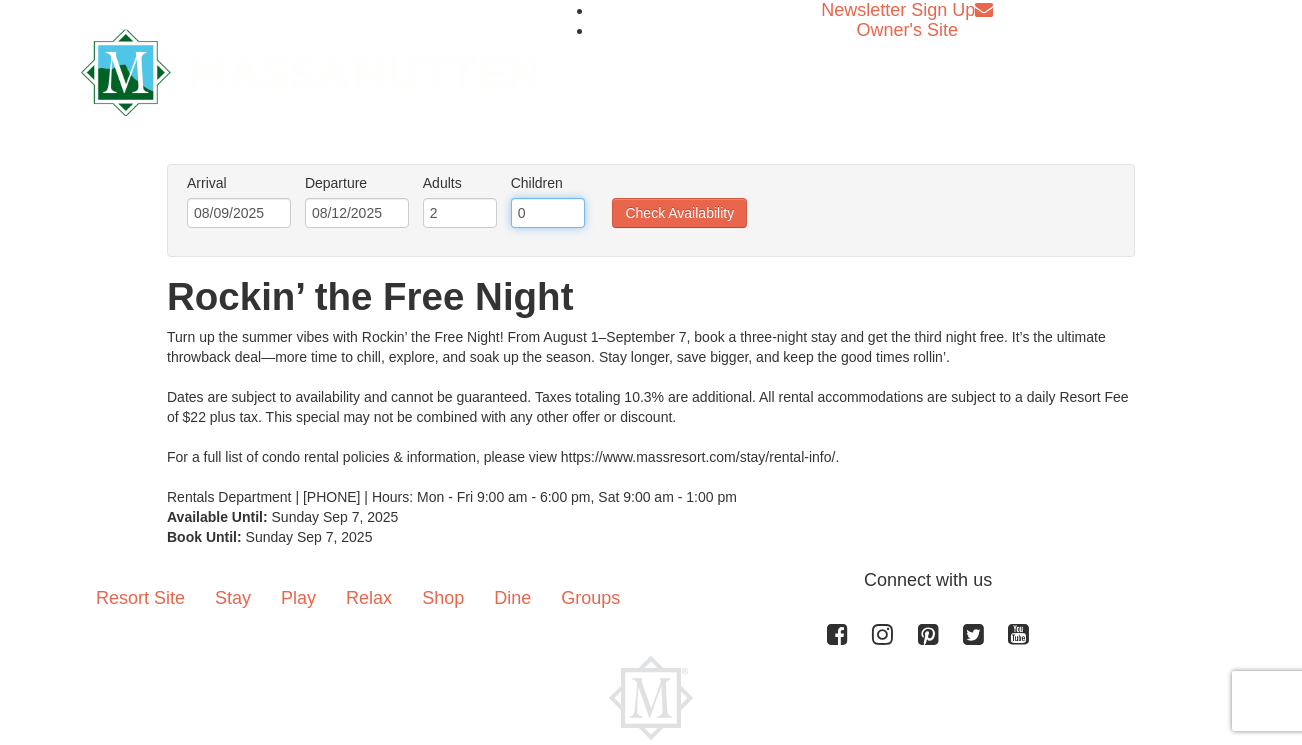 click on "0" at bounding box center (548, 213) 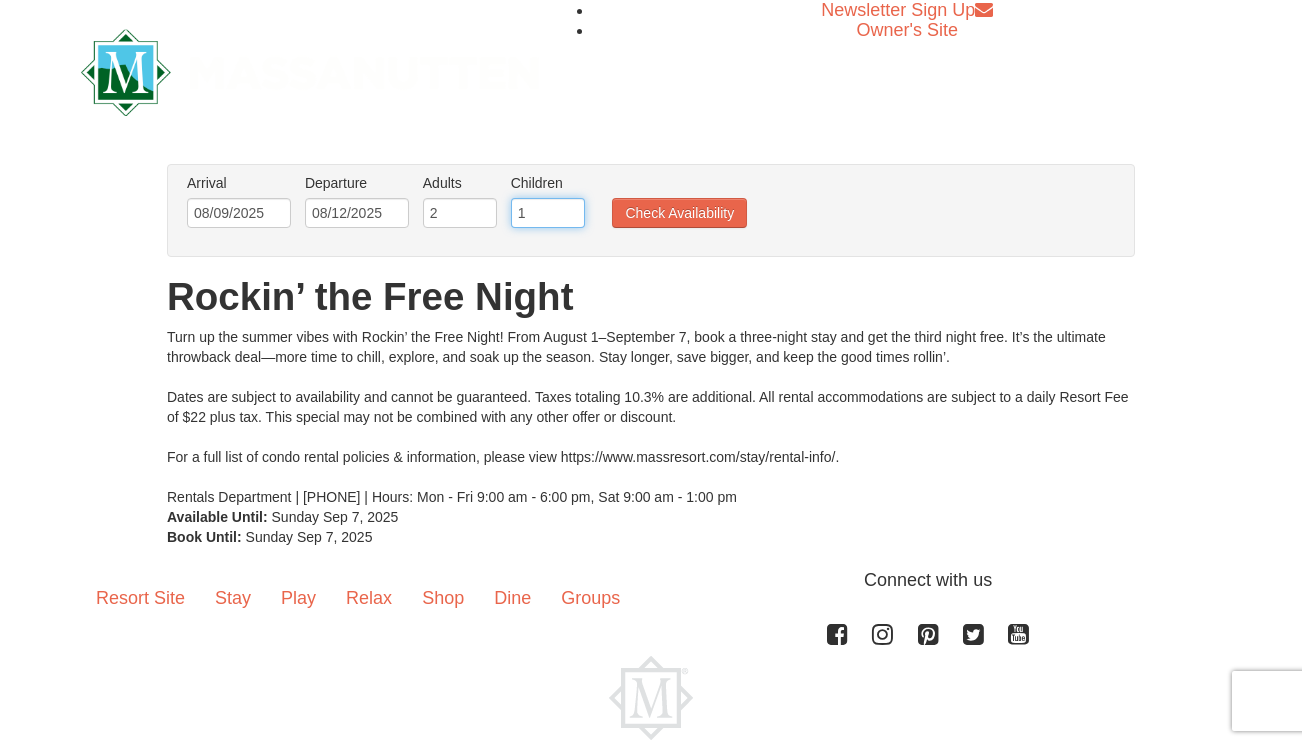 click on "1" at bounding box center [548, 213] 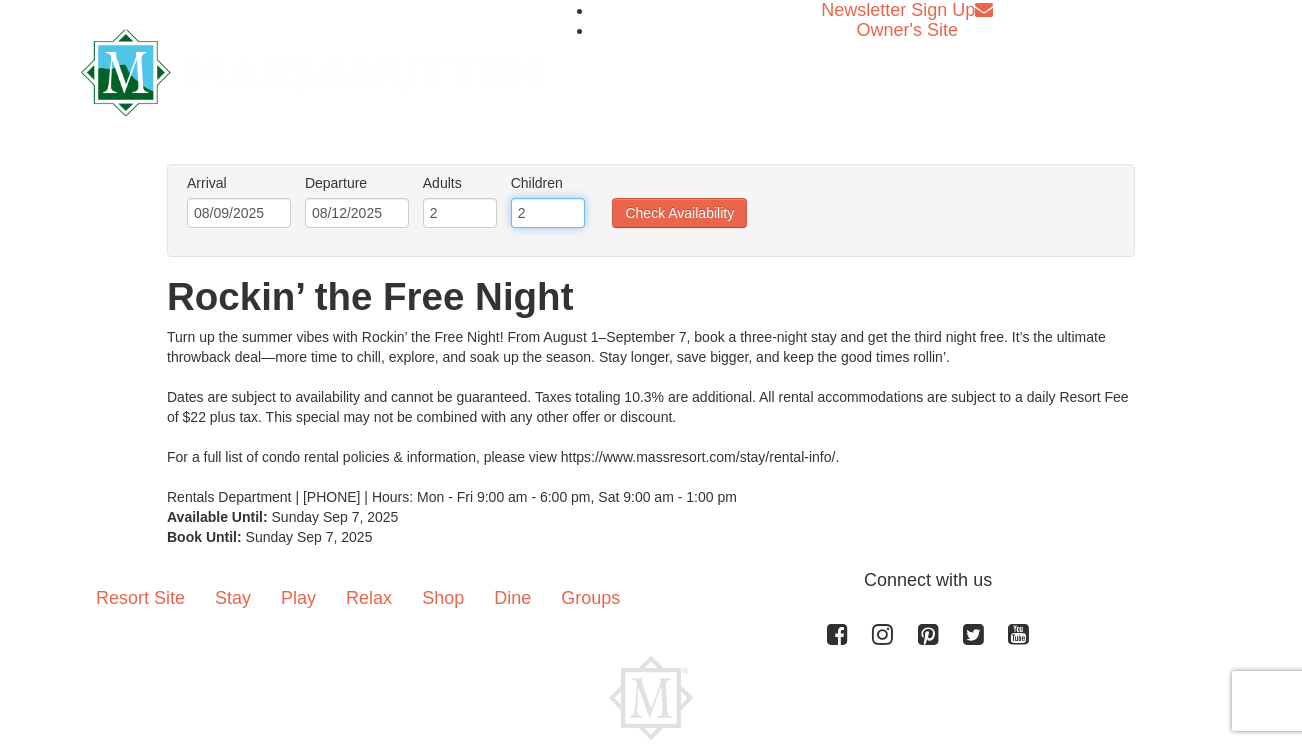 click on "2" at bounding box center [548, 213] 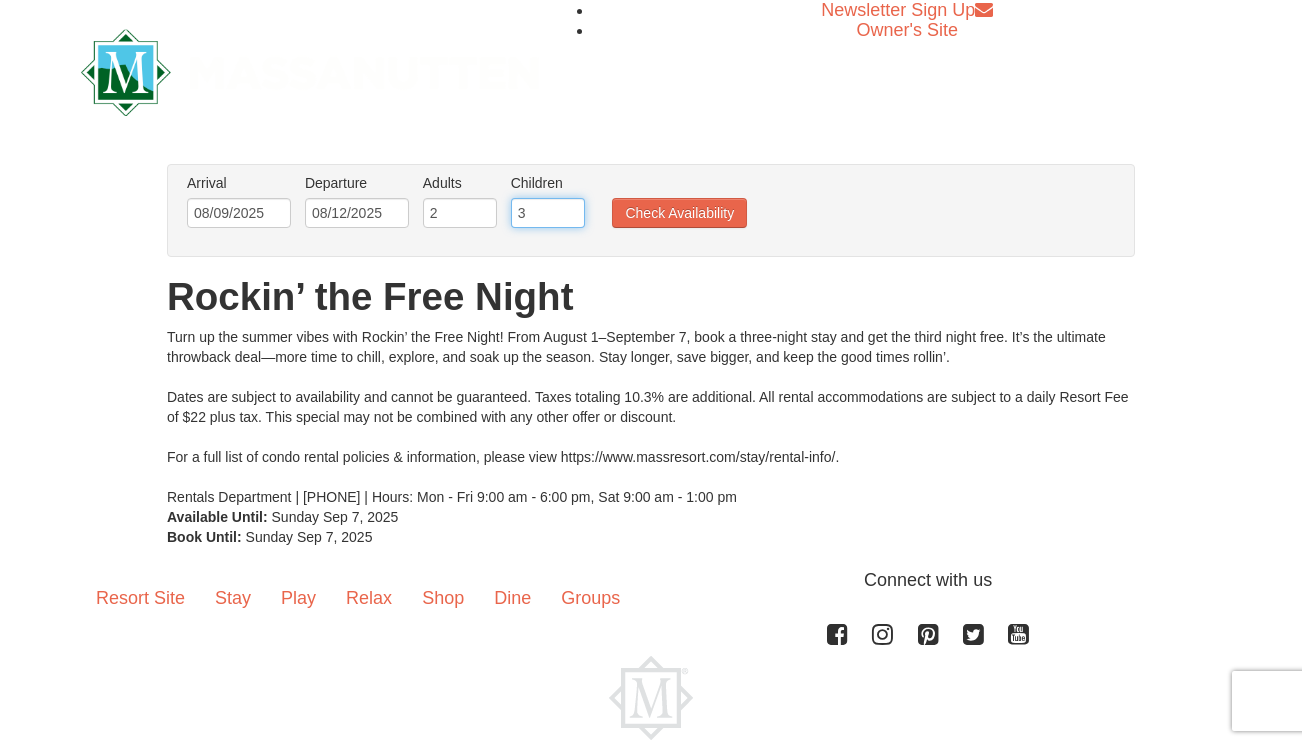 type on "3" 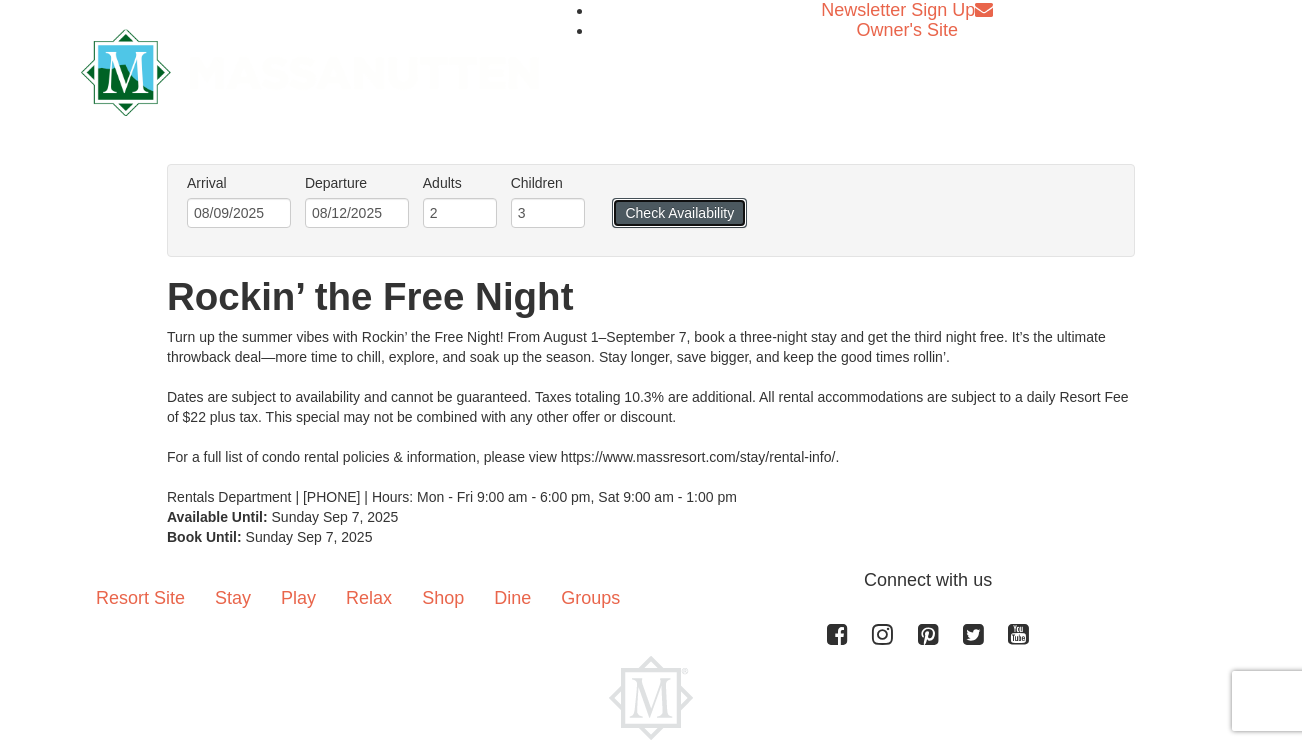 click on "Check Availability" at bounding box center [679, 213] 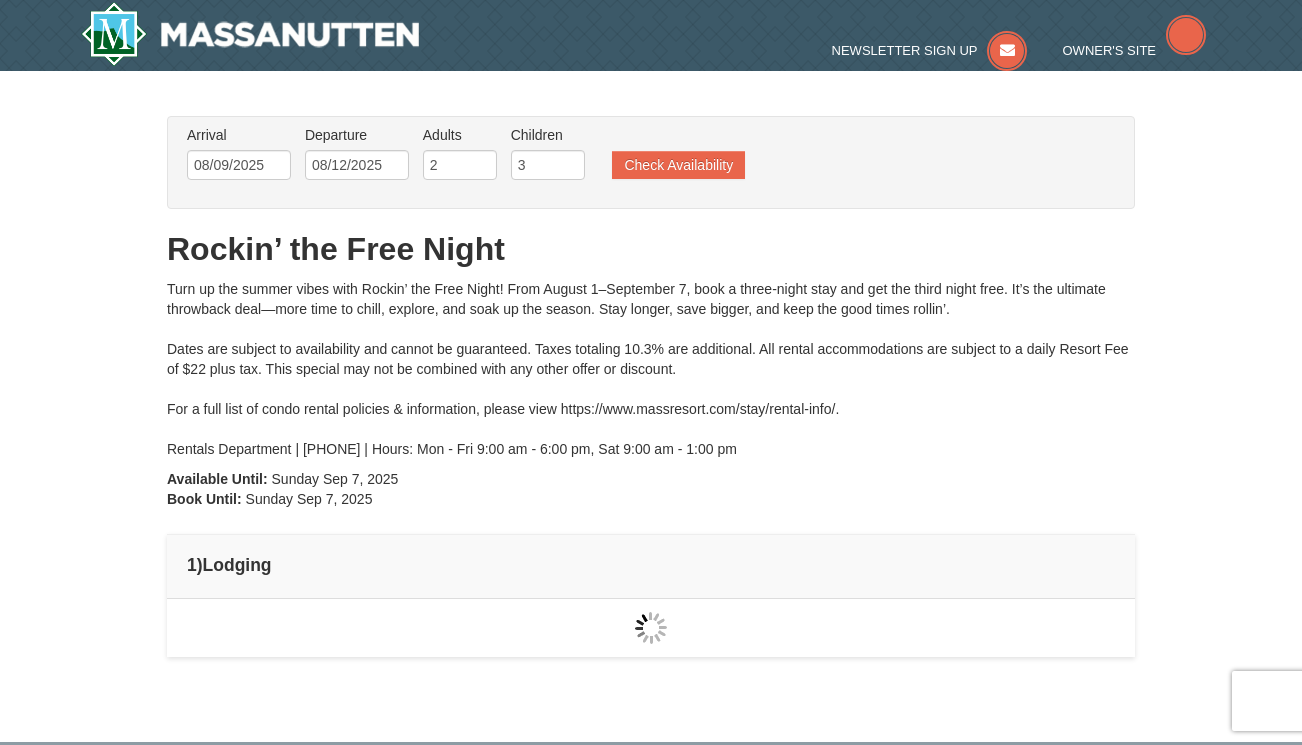 scroll, scrollTop: 0, scrollLeft: 0, axis: both 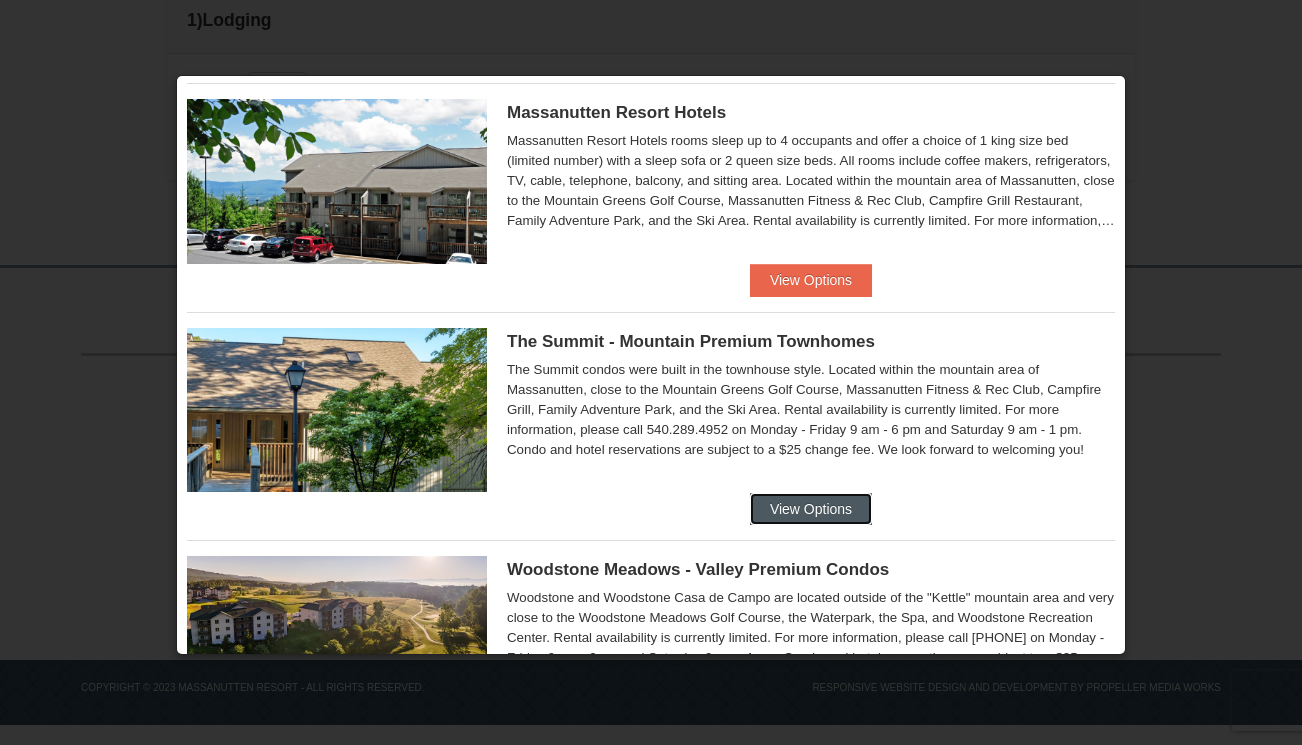 click on "View Options" at bounding box center [811, 509] 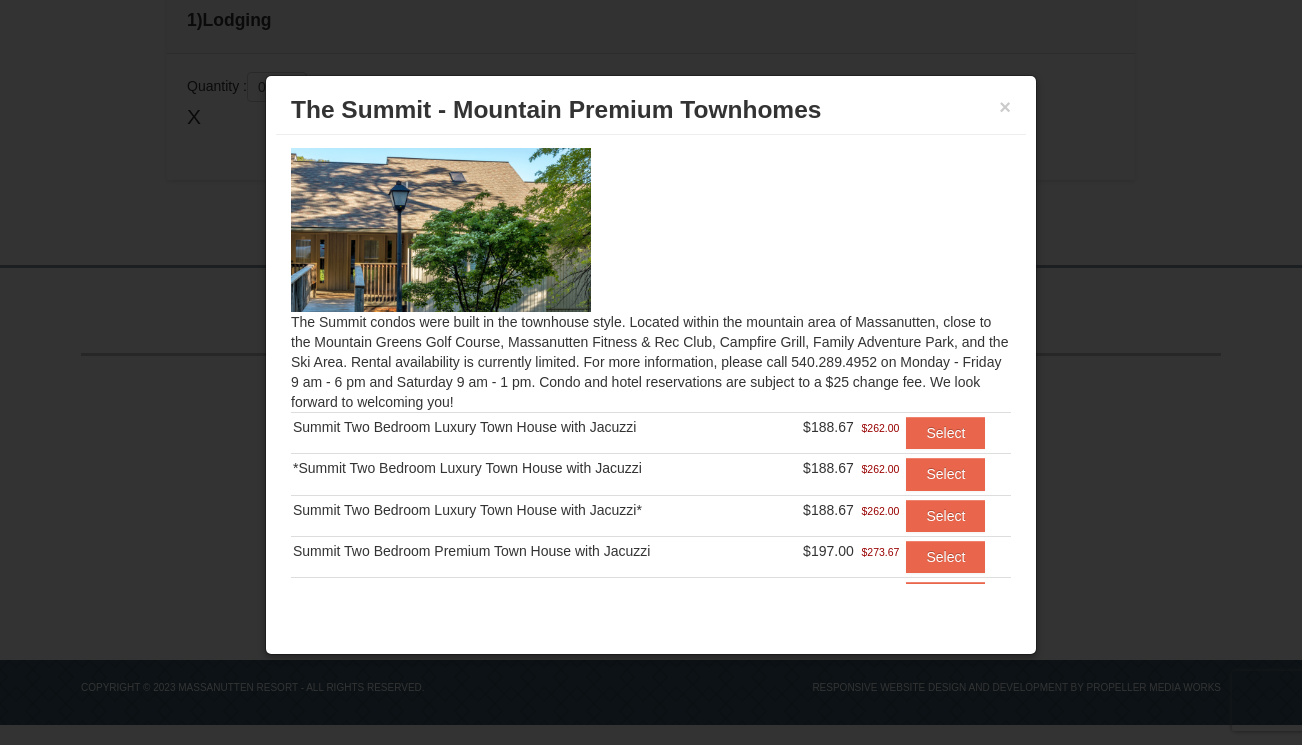 scroll, scrollTop: 0, scrollLeft: 0, axis: both 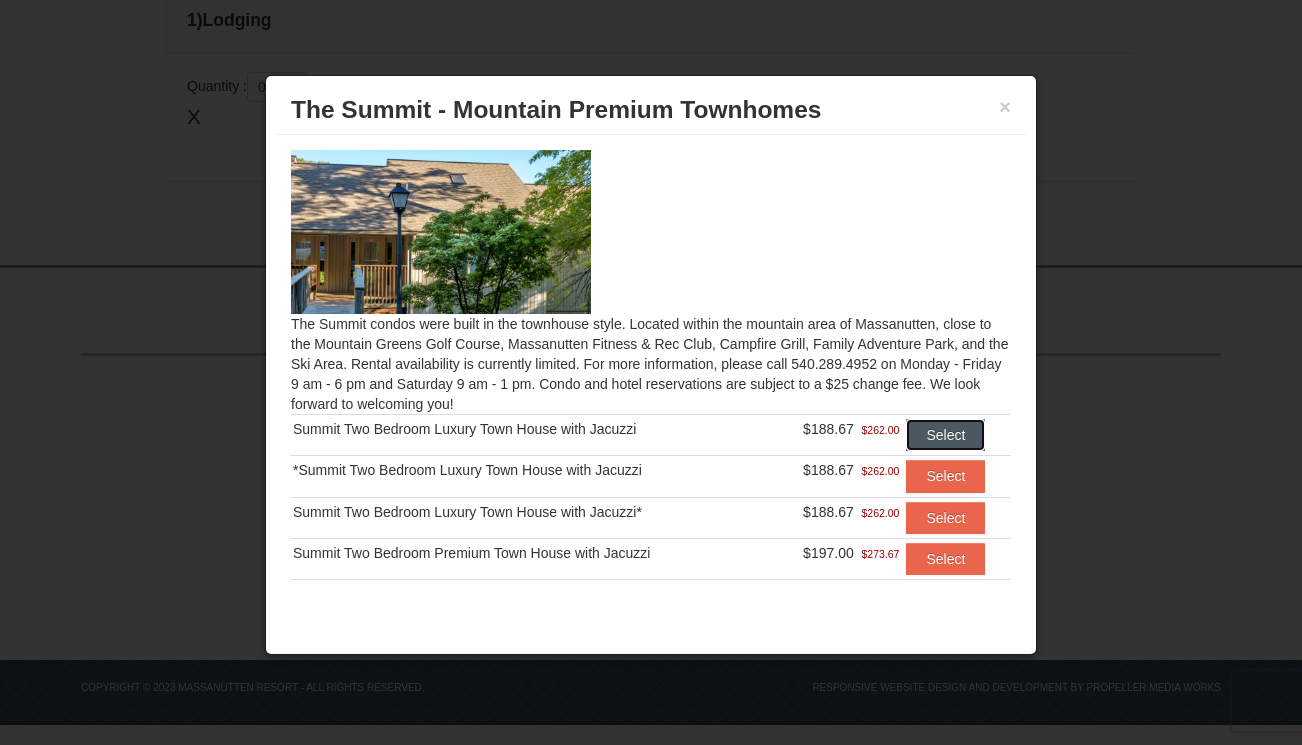 click on "Select" at bounding box center [945, 435] 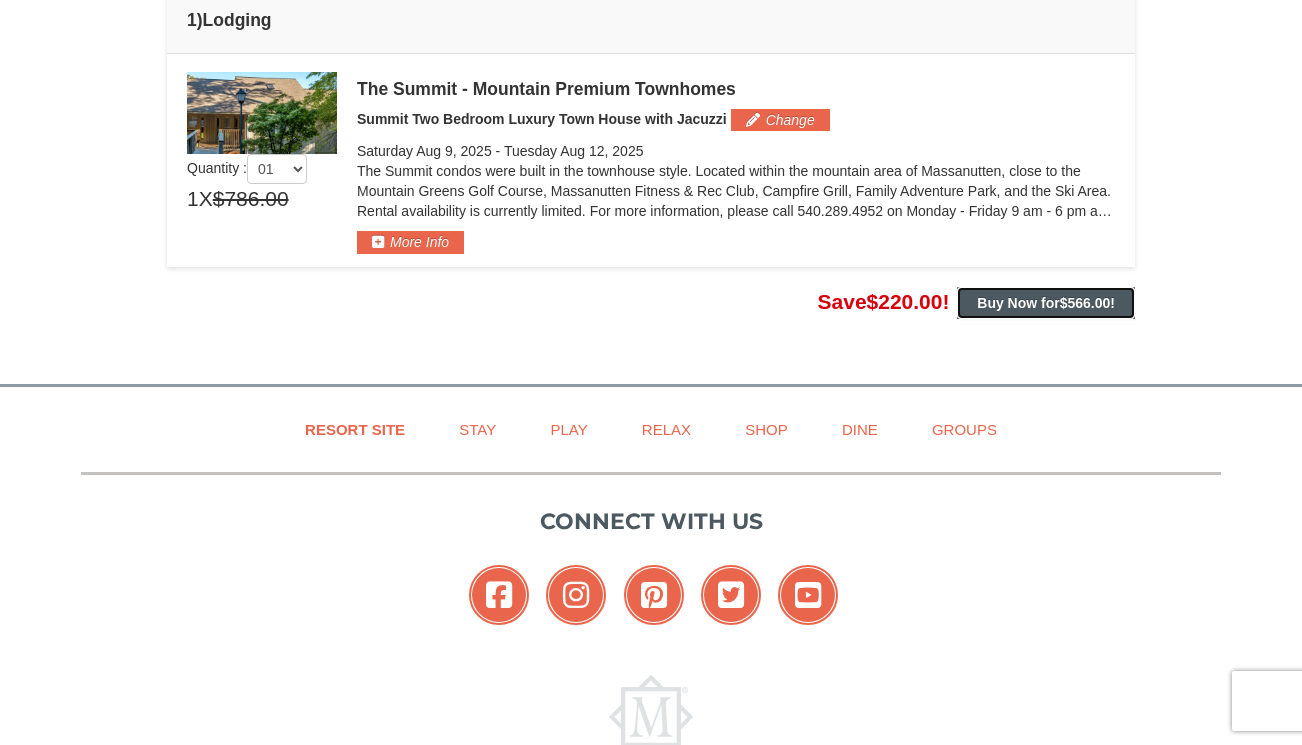 click on "Buy Now for
$566.00 !" at bounding box center (1046, 303) 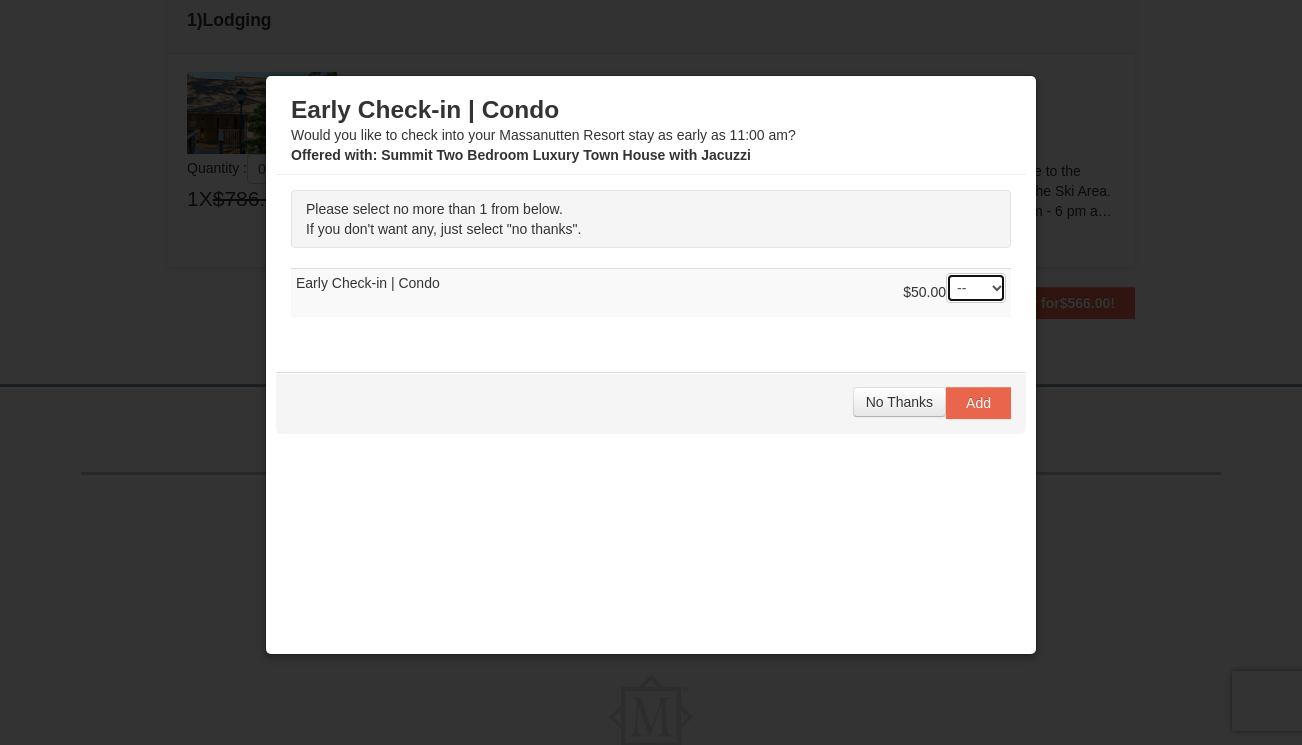 click on "--
01" at bounding box center (976, 288) 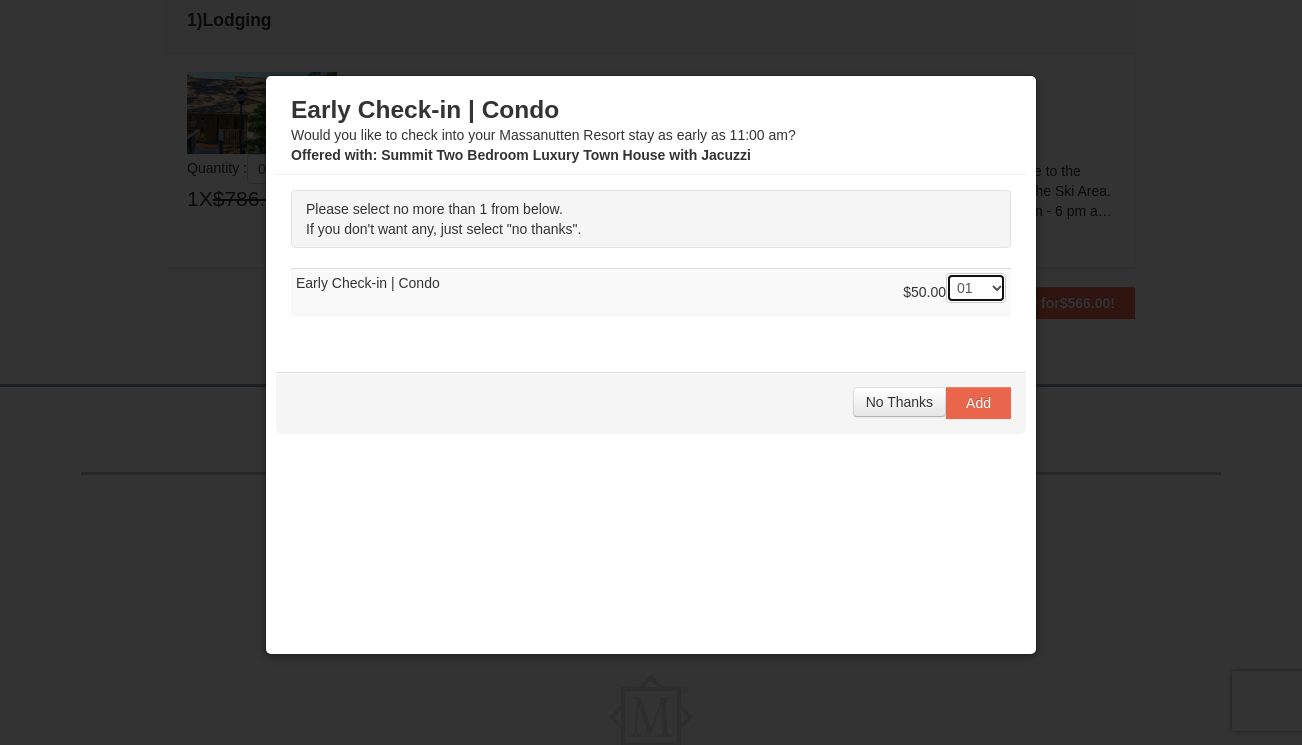 click on "--
01" at bounding box center (976, 288) 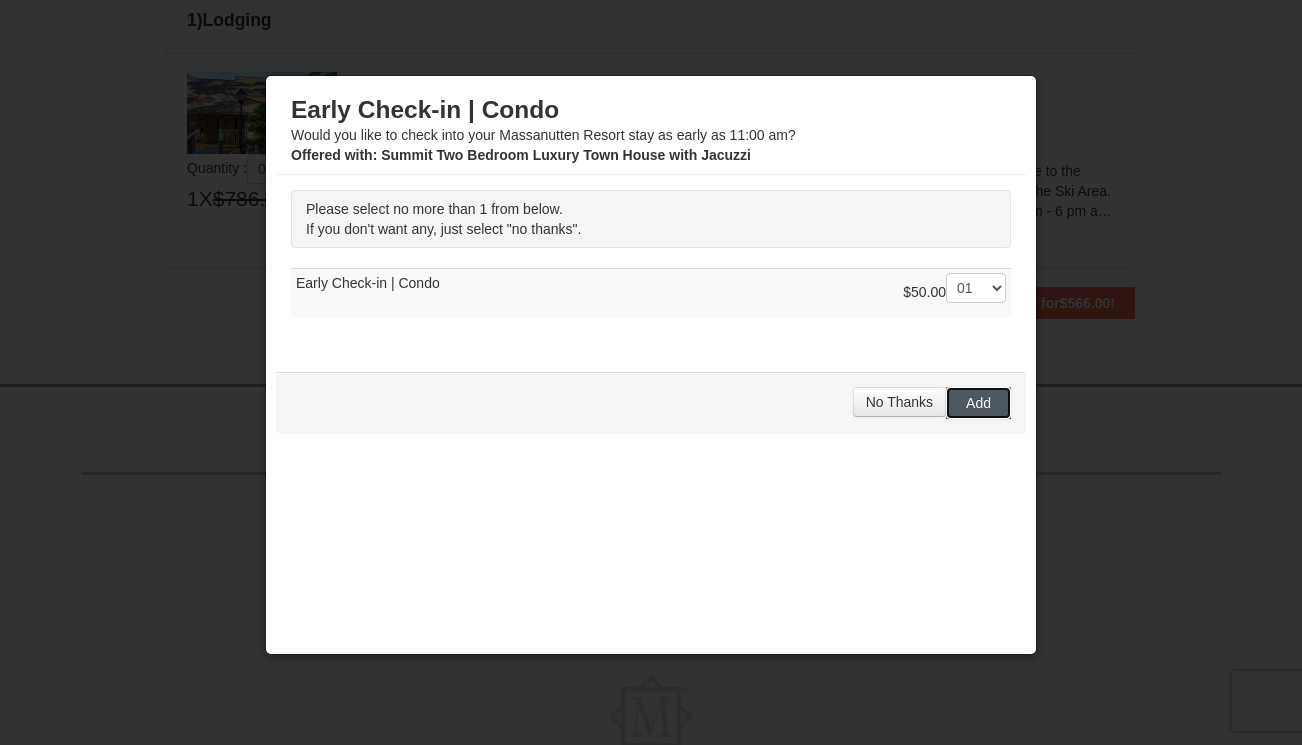click on "Add" at bounding box center [978, 403] 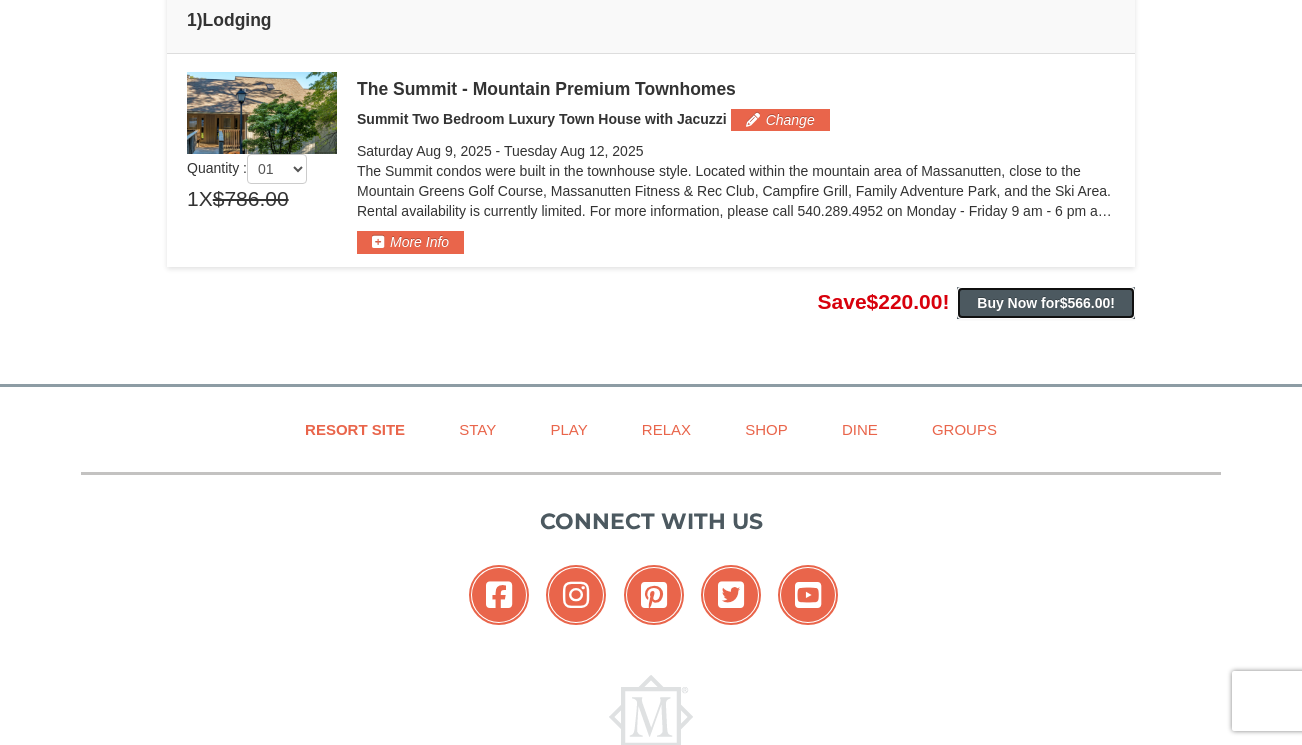 click on "Buy Now for
$566.00 !" at bounding box center [1046, 303] 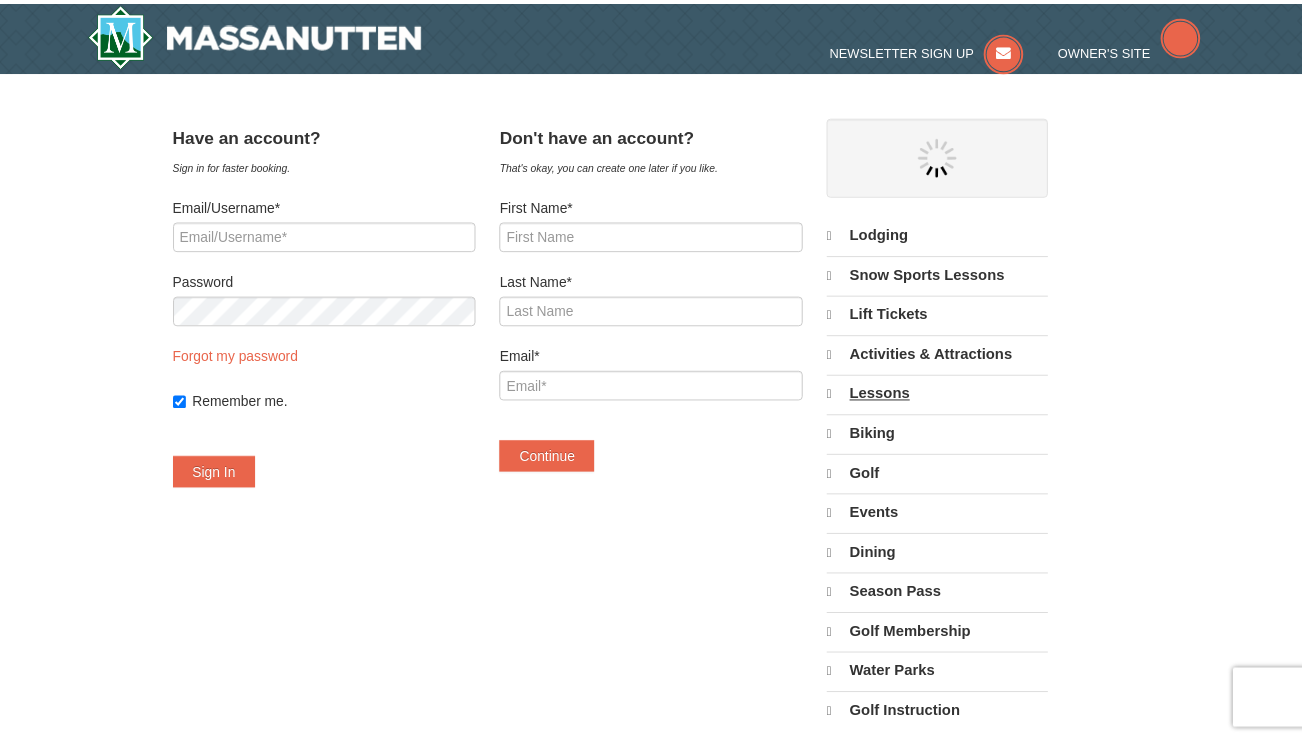 scroll, scrollTop: 0, scrollLeft: 0, axis: both 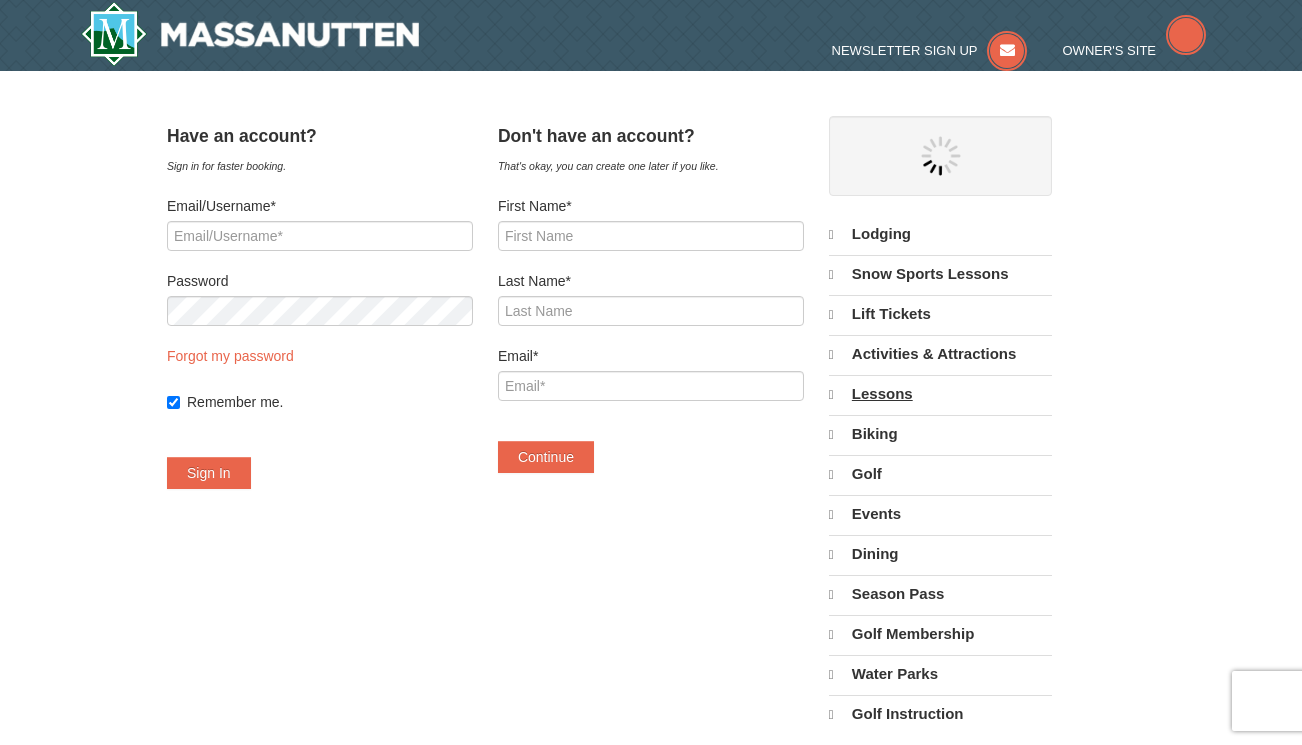 select on "8" 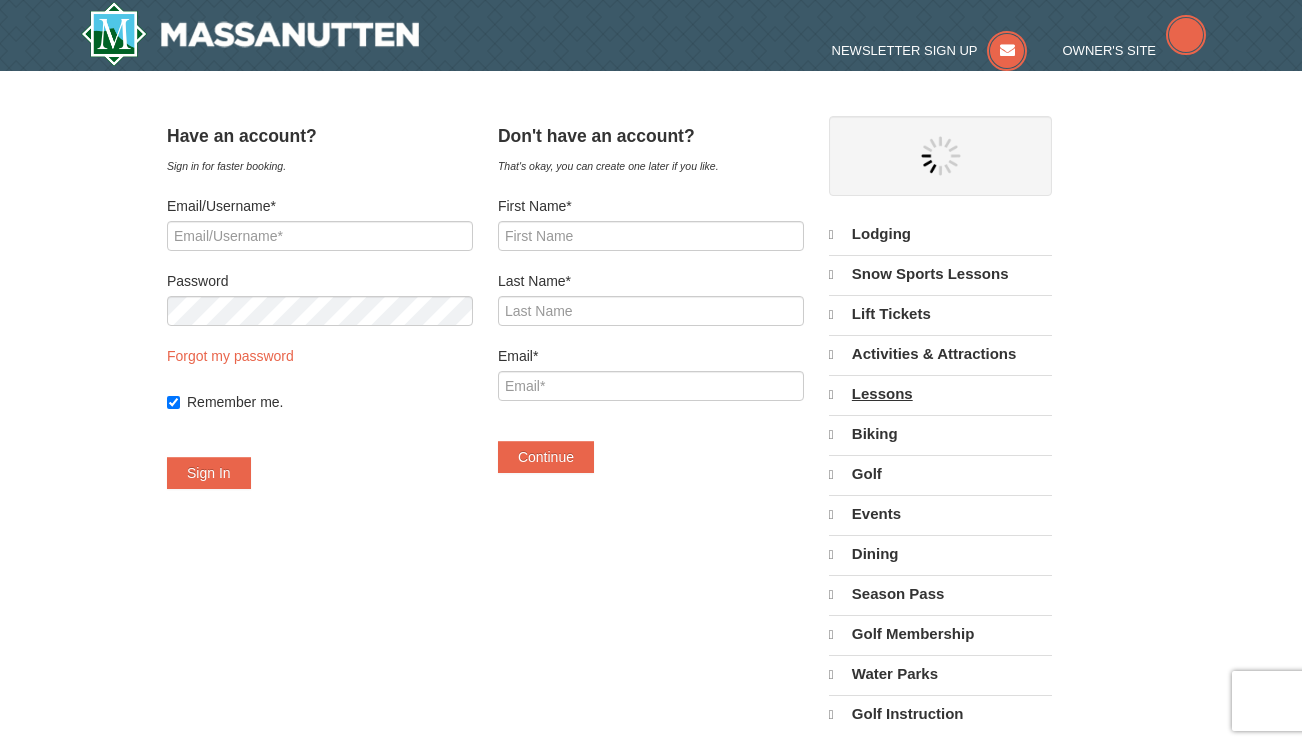 select on "8" 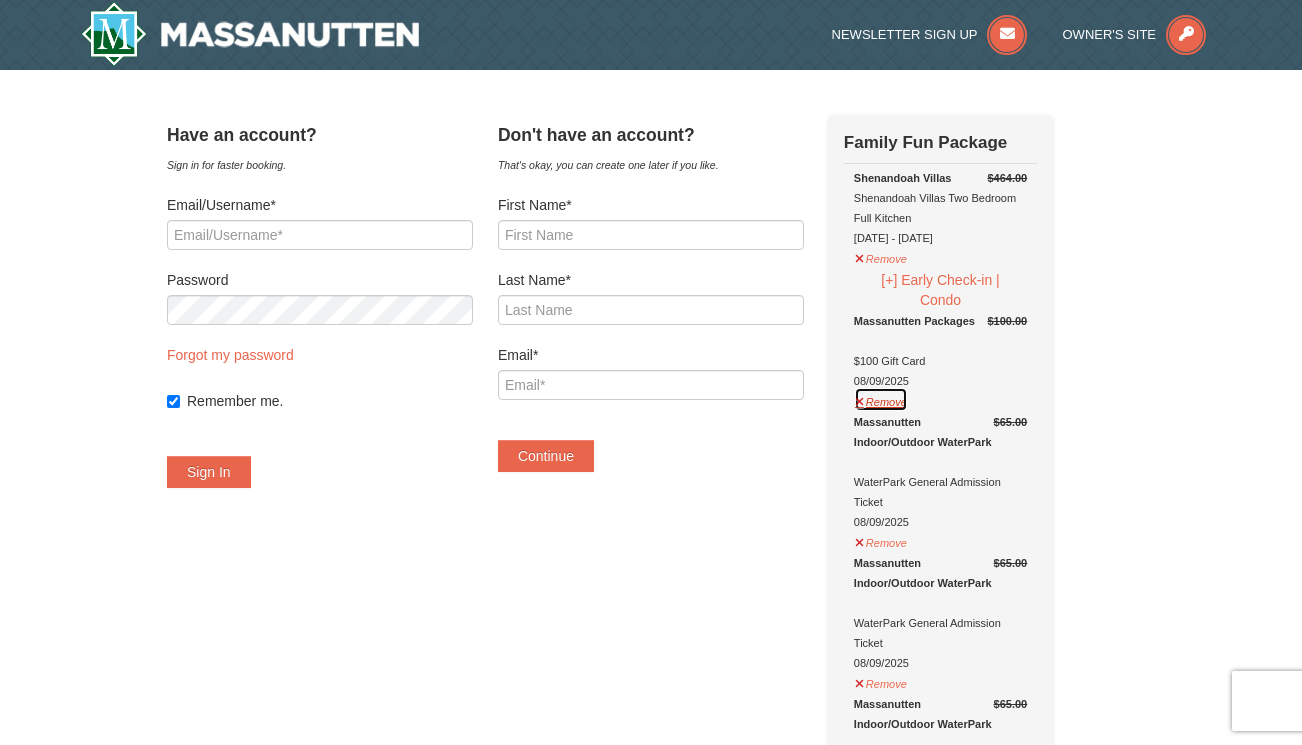 click on "Remove" at bounding box center (881, 399) 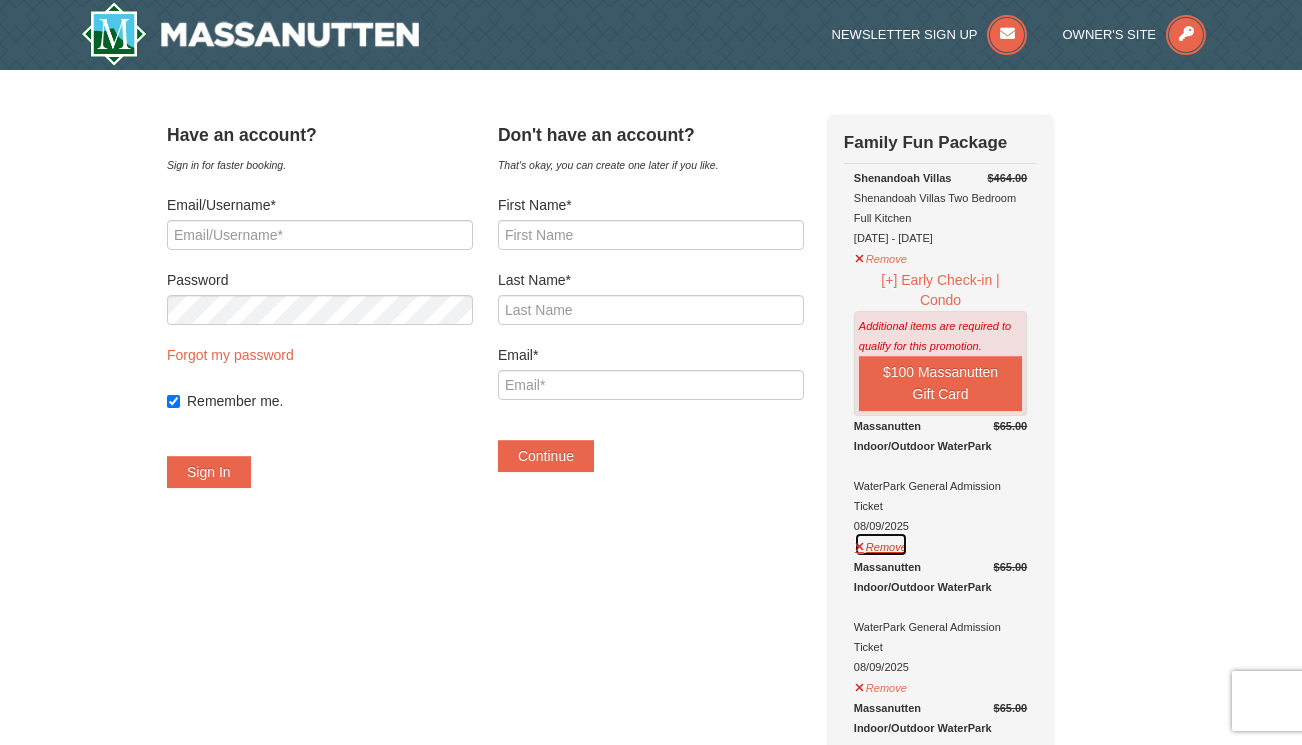 click on "Remove" at bounding box center [881, 544] 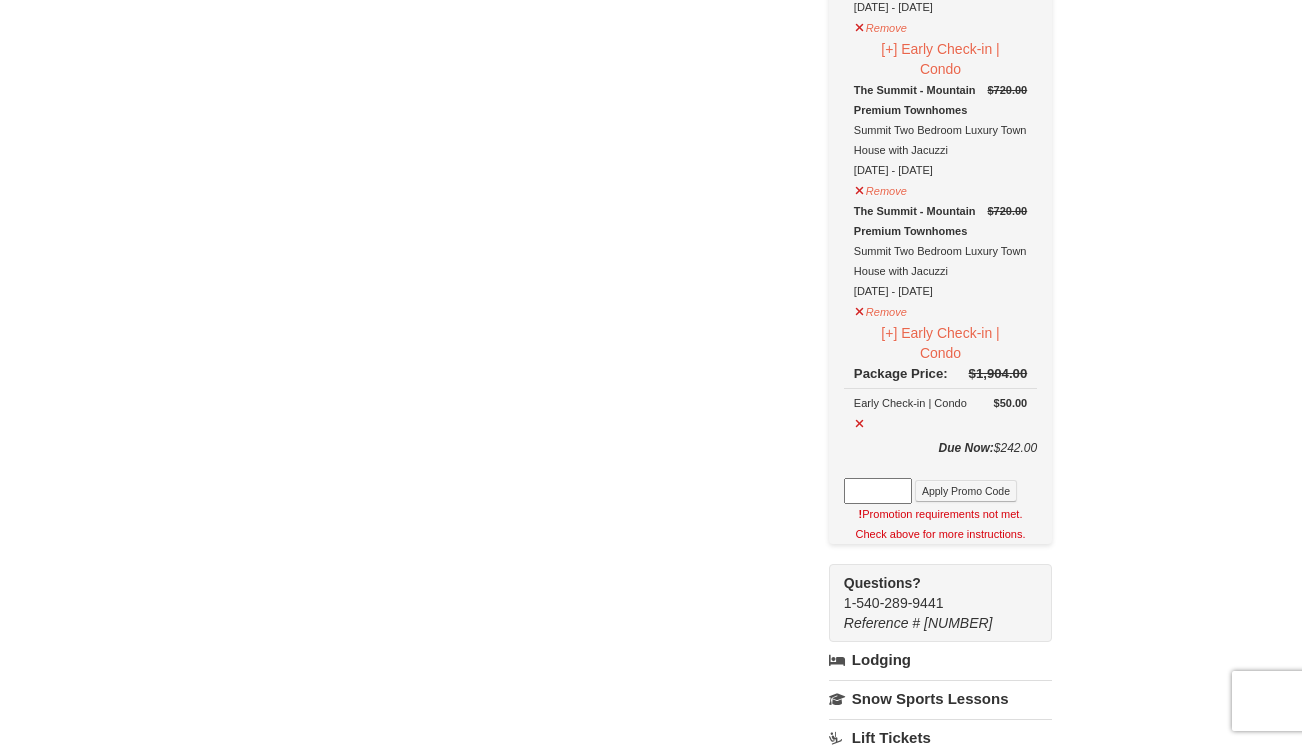 scroll, scrollTop: 1200, scrollLeft: 0, axis: vertical 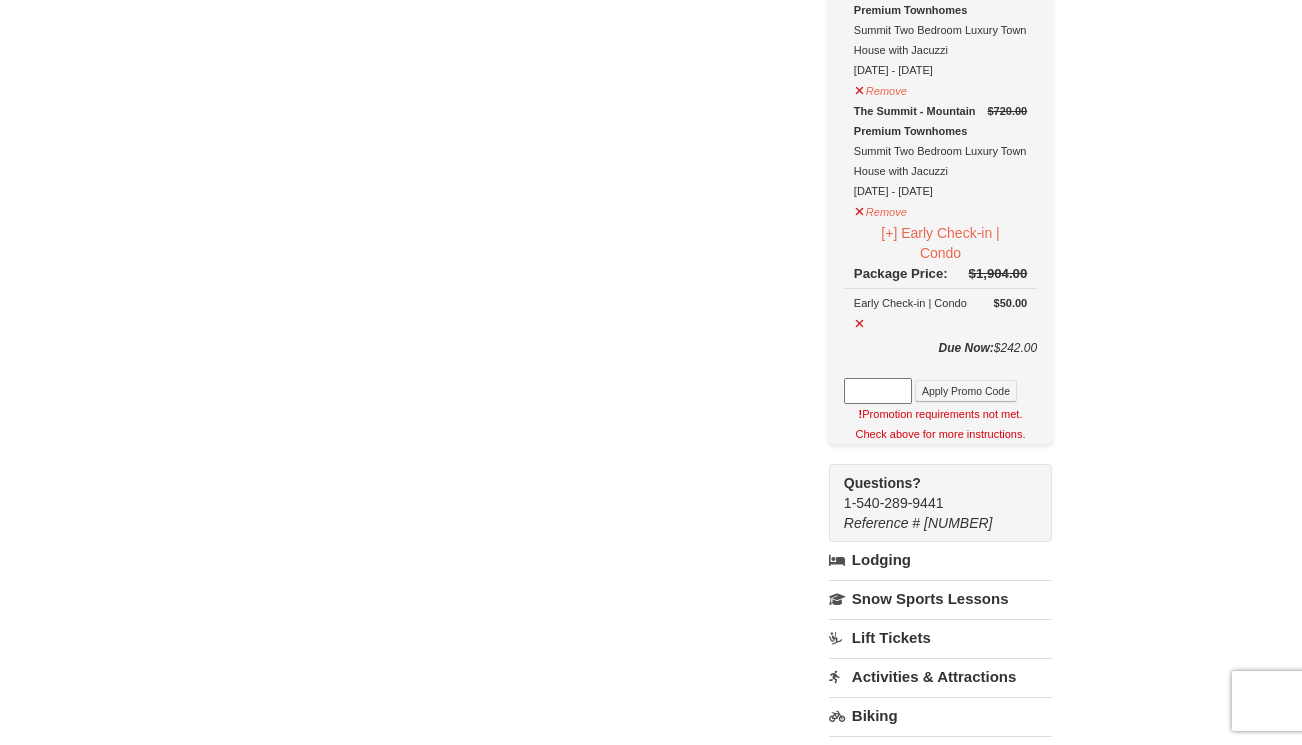 click on "$50.00
Early Check-in | Condo" at bounding box center (940, 313) 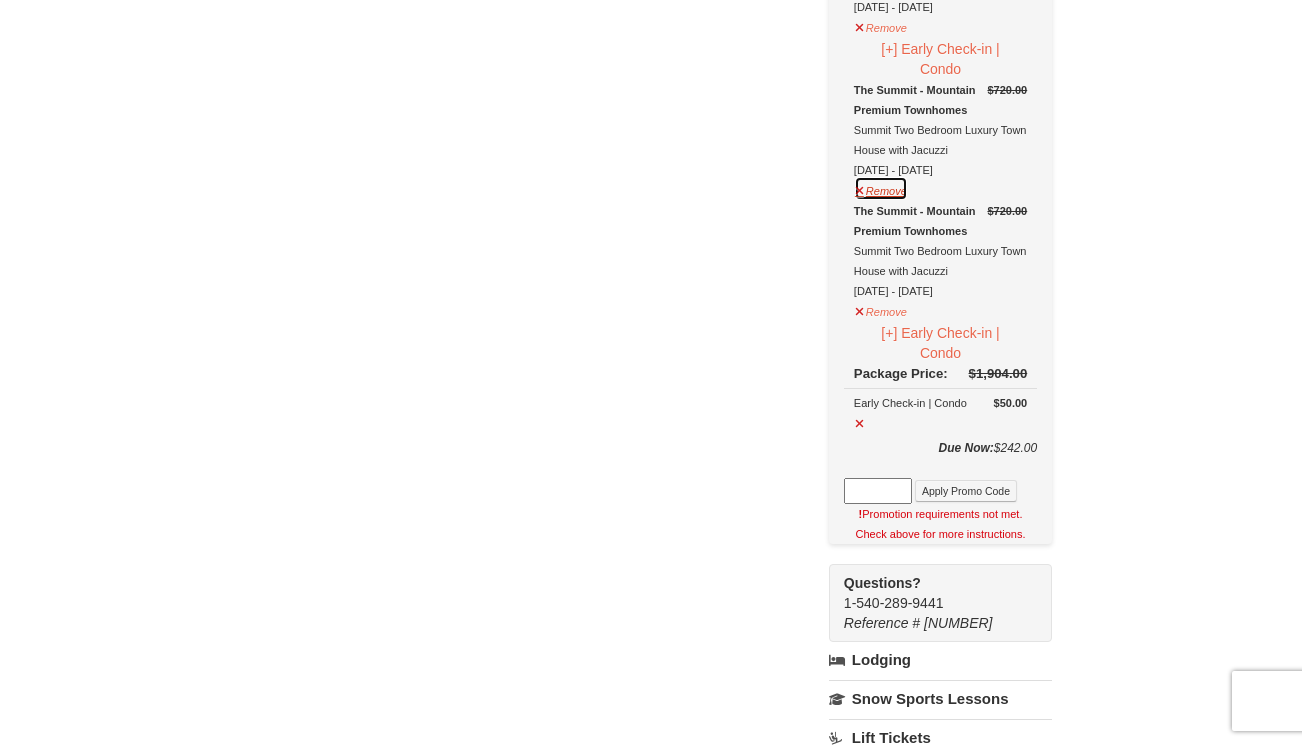 click on "Remove" at bounding box center (881, 188) 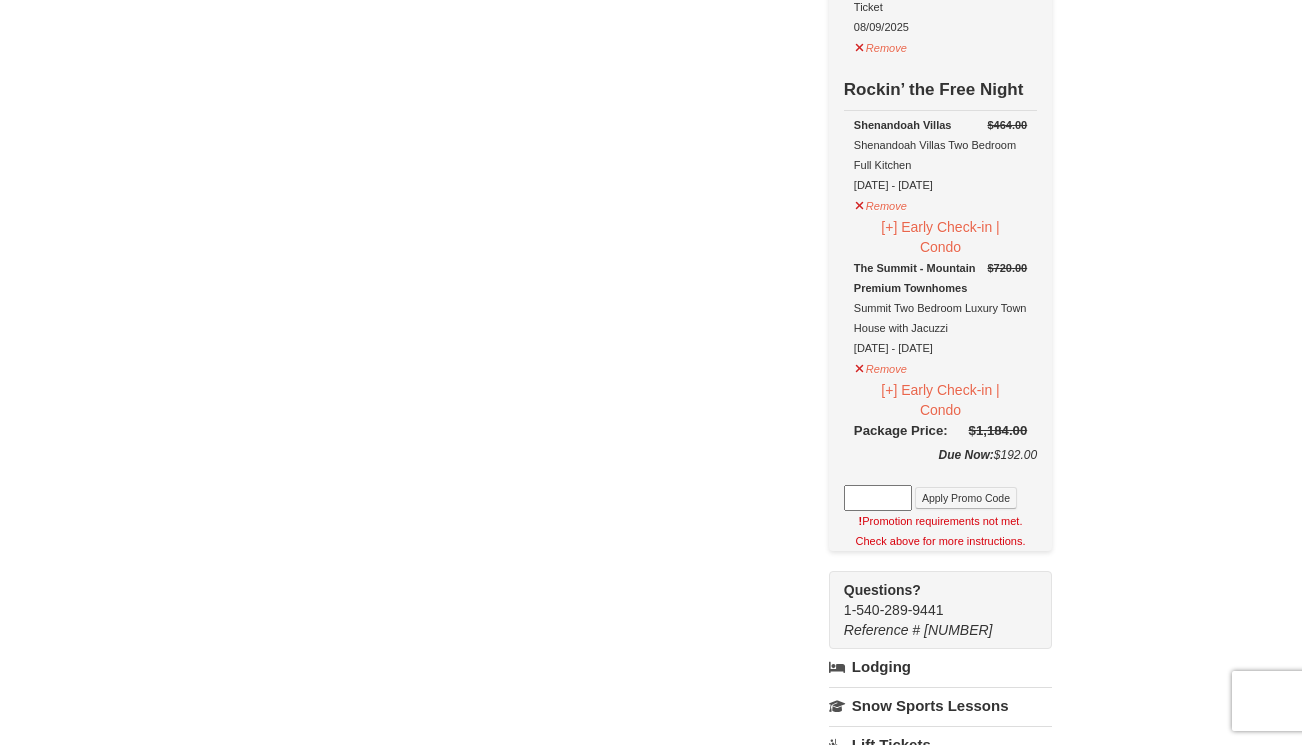 scroll, scrollTop: 900, scrollLeft: 0, axis: vertical 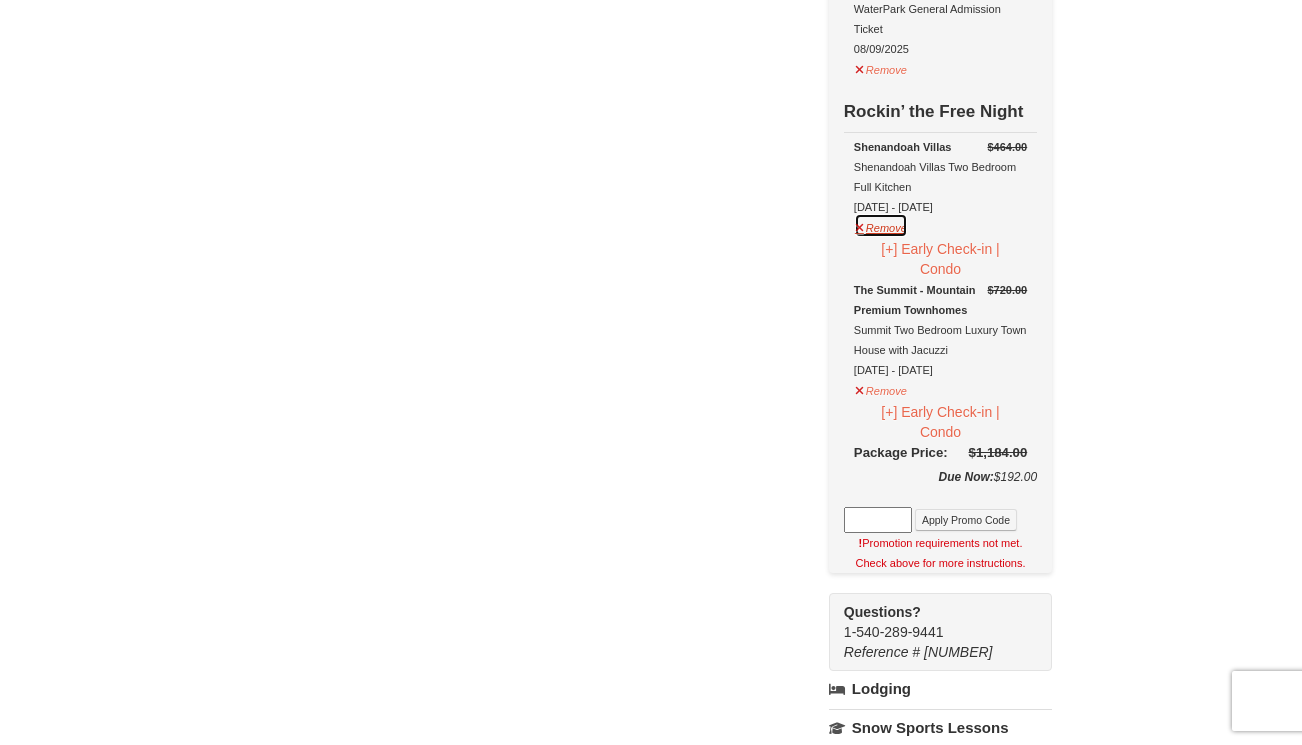 click on "Remove" at bounding box center [881, 225] 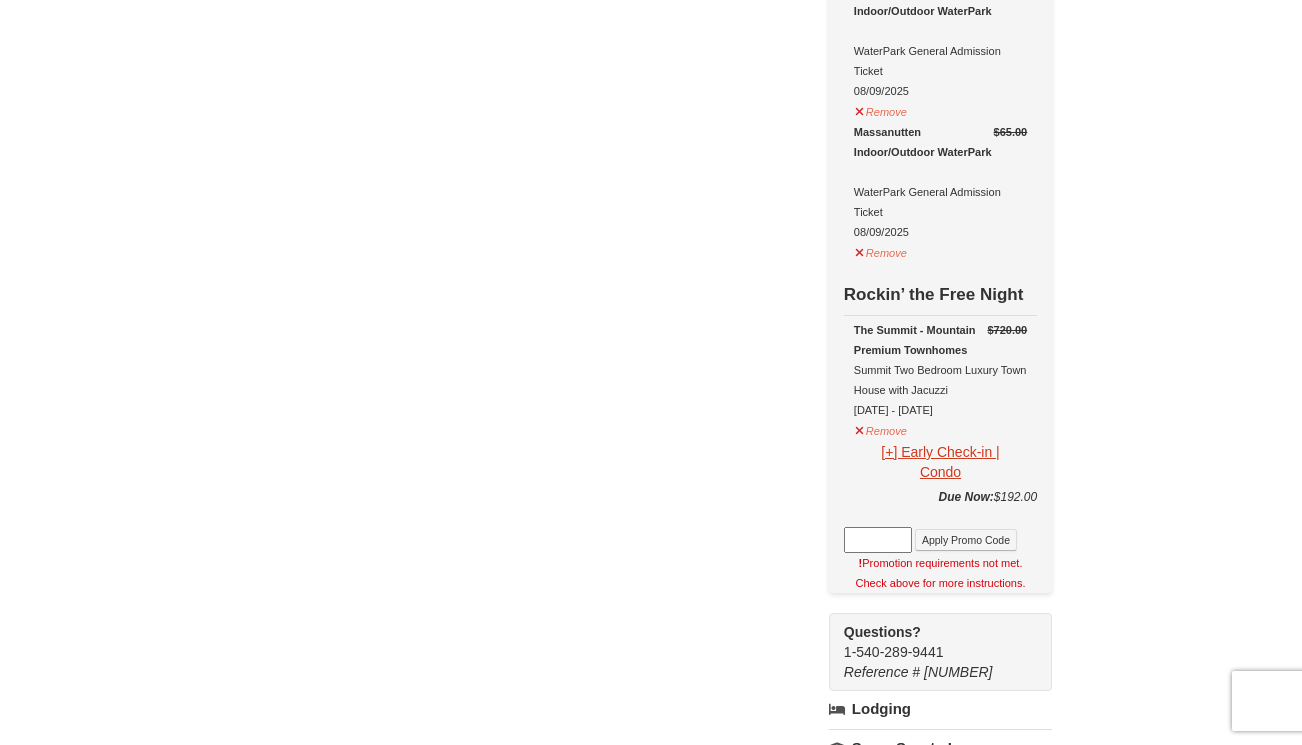 scroll, scrollTop: 700, scrollLeft: 0, axis: vertical 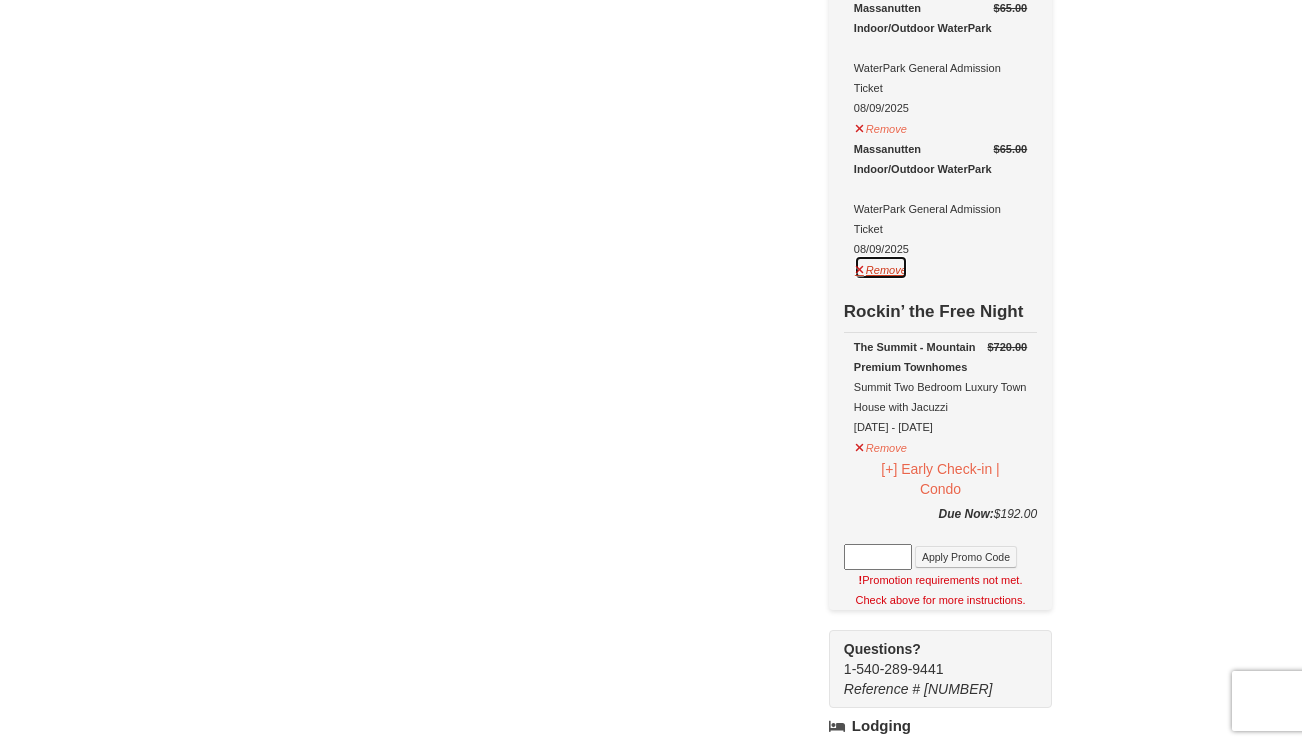 click on "Remove" at bounding box center (881, 267) 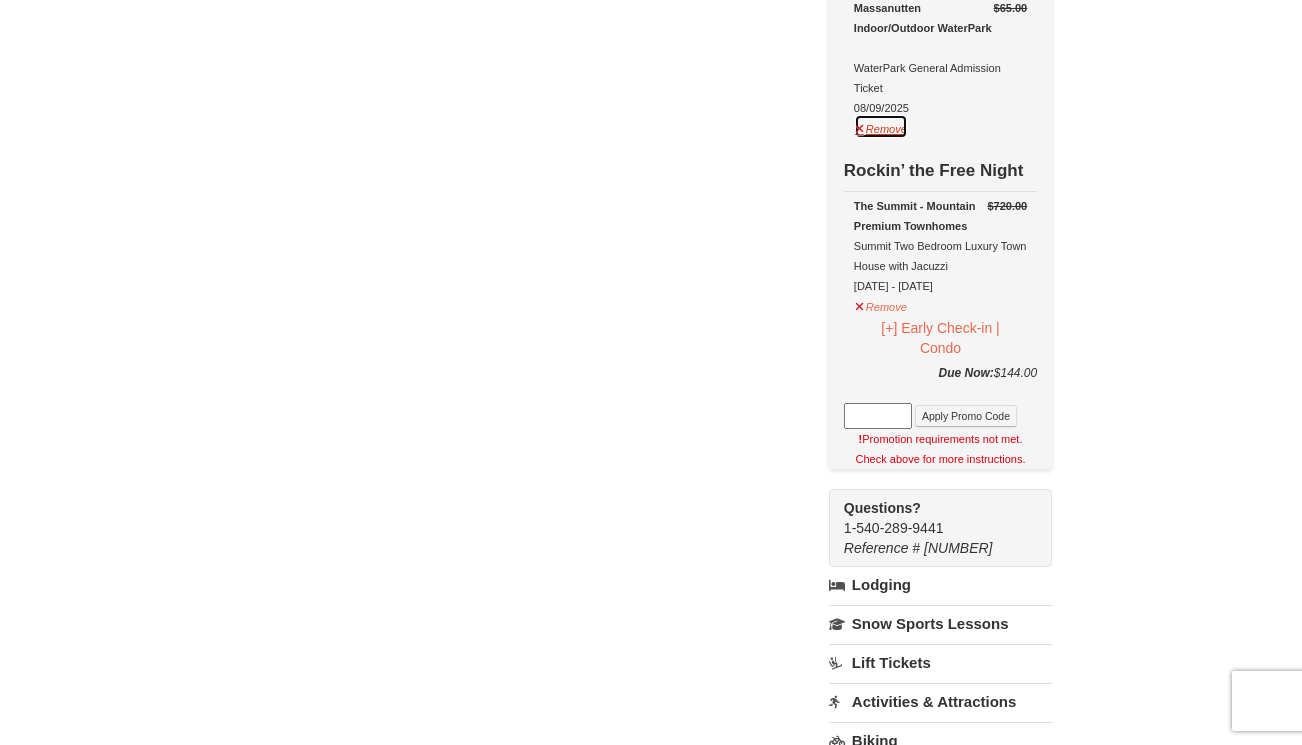 click on "Remove" at bounding box center (881, 126) 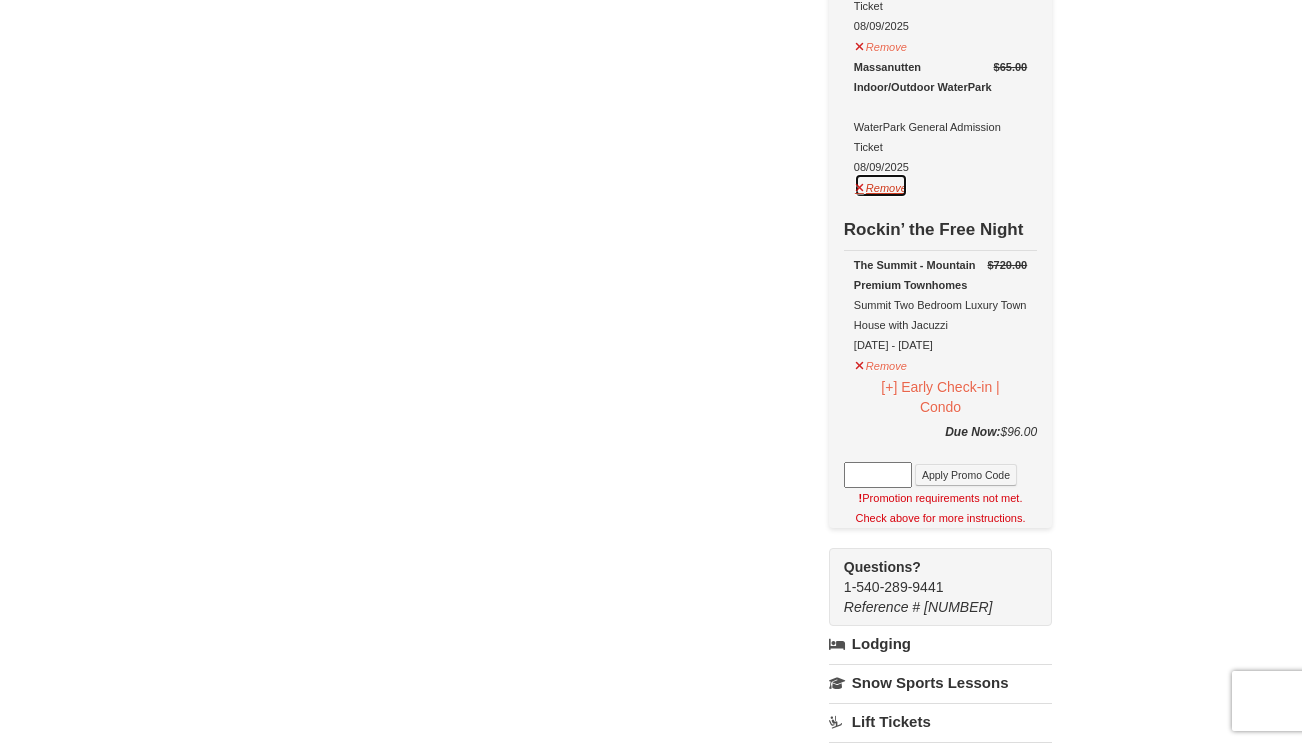 click on "Remove" at bounding box center (881, 185) 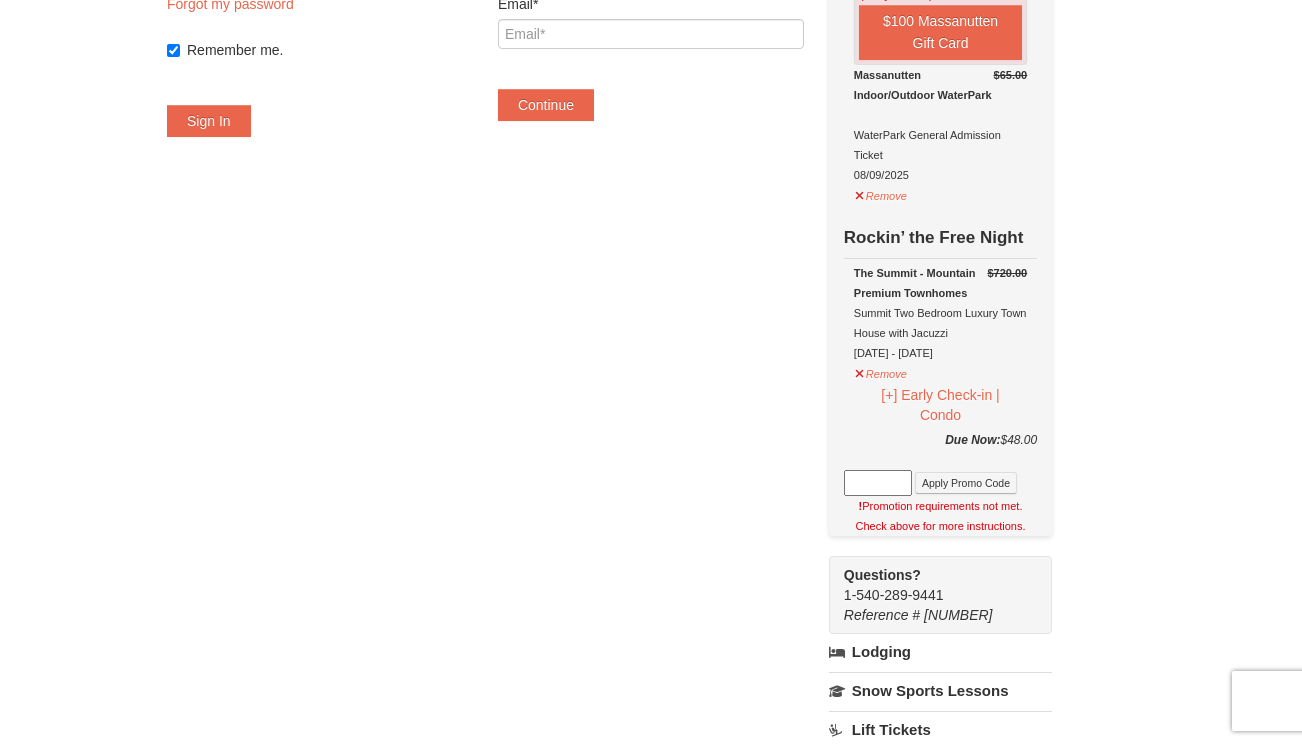 scroll, scrollTop: 300, scrollLeft: 0, axis: vertical 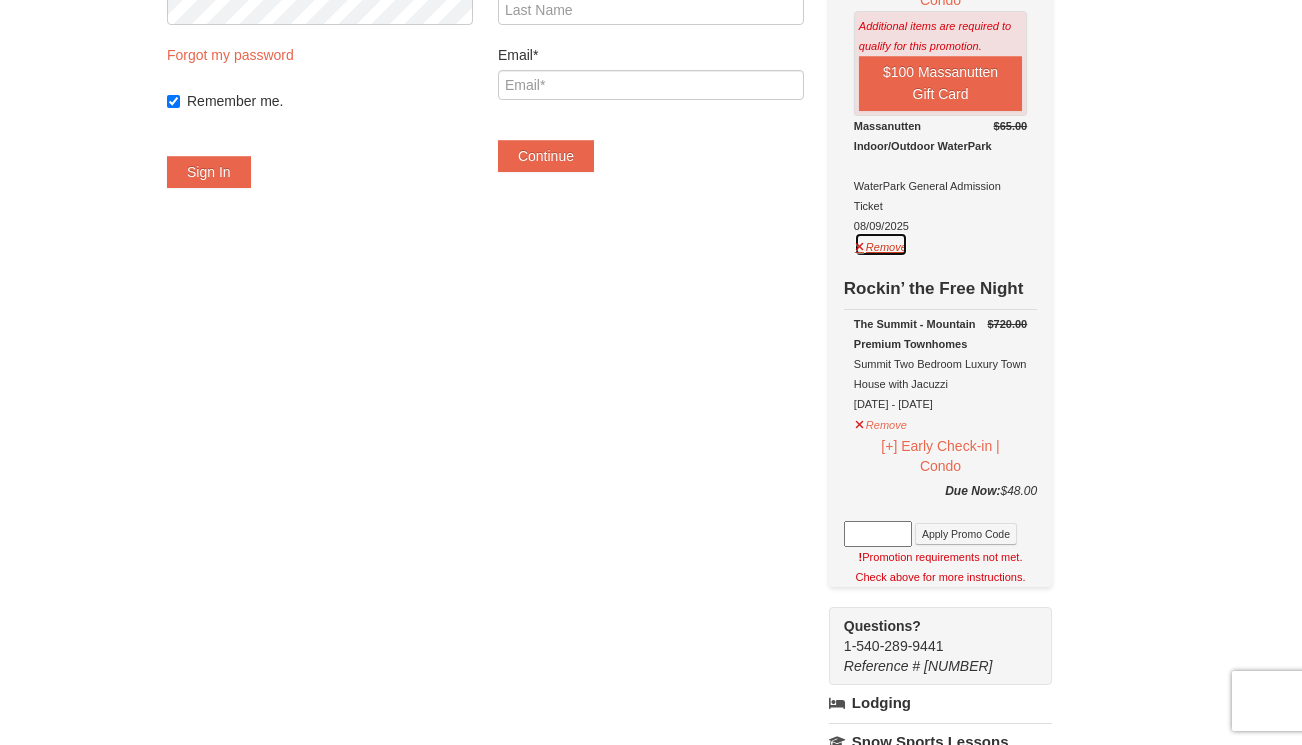 click on "Remove" at bounding box center [881, 244] 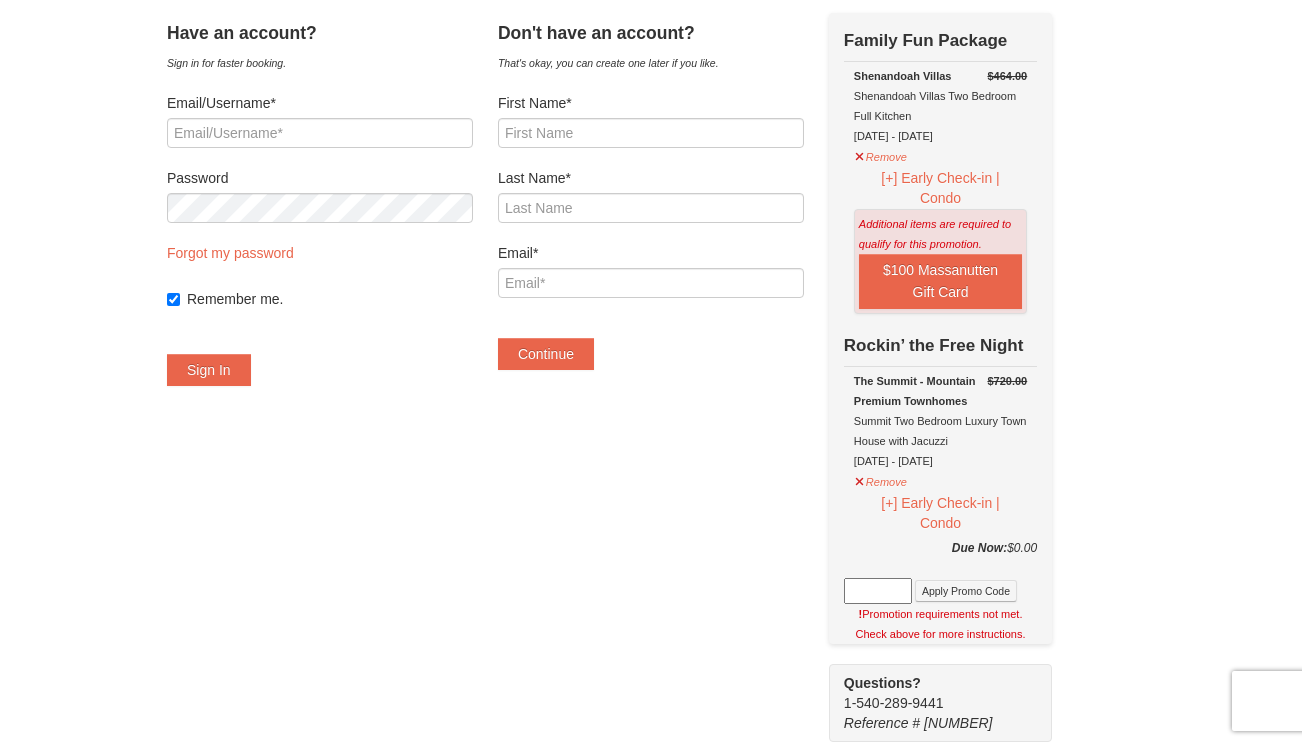 scroll, scrollTop: 100, scrollLeft: 0, axis: vertical 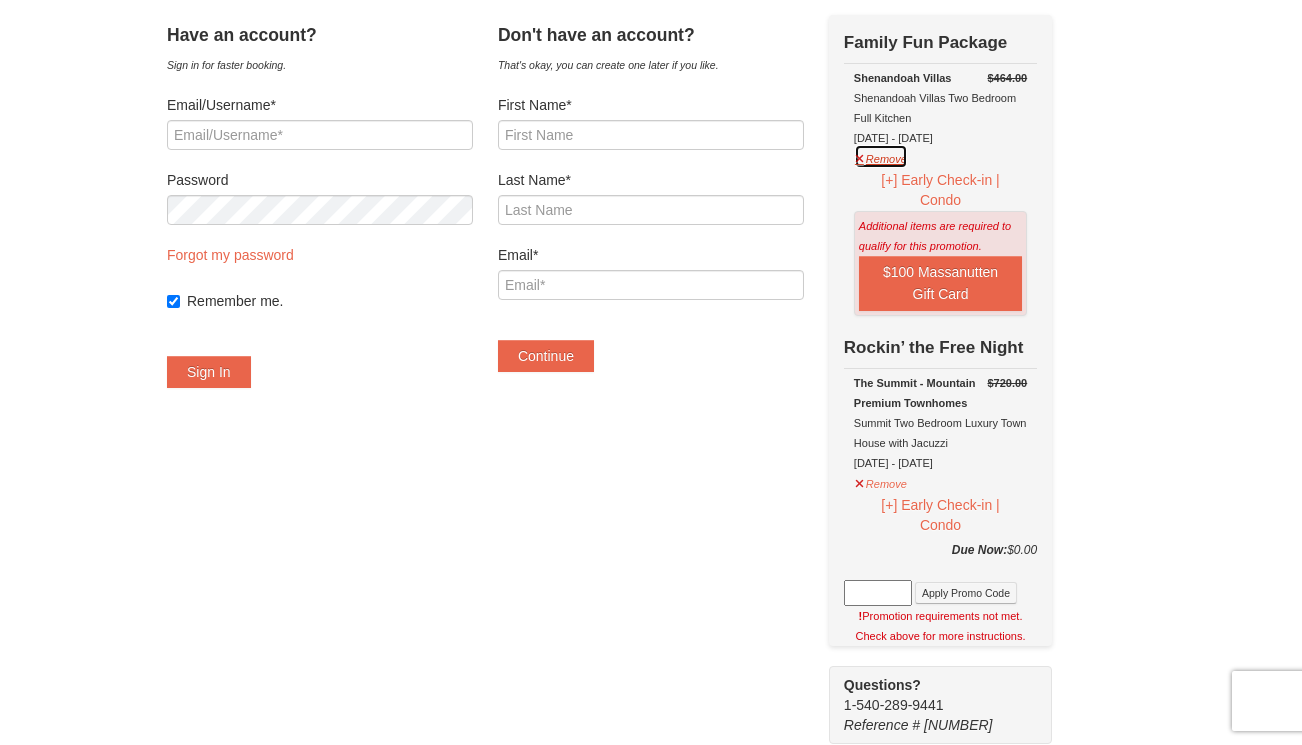 click on "Remove" at bounding box center [881, 156] 